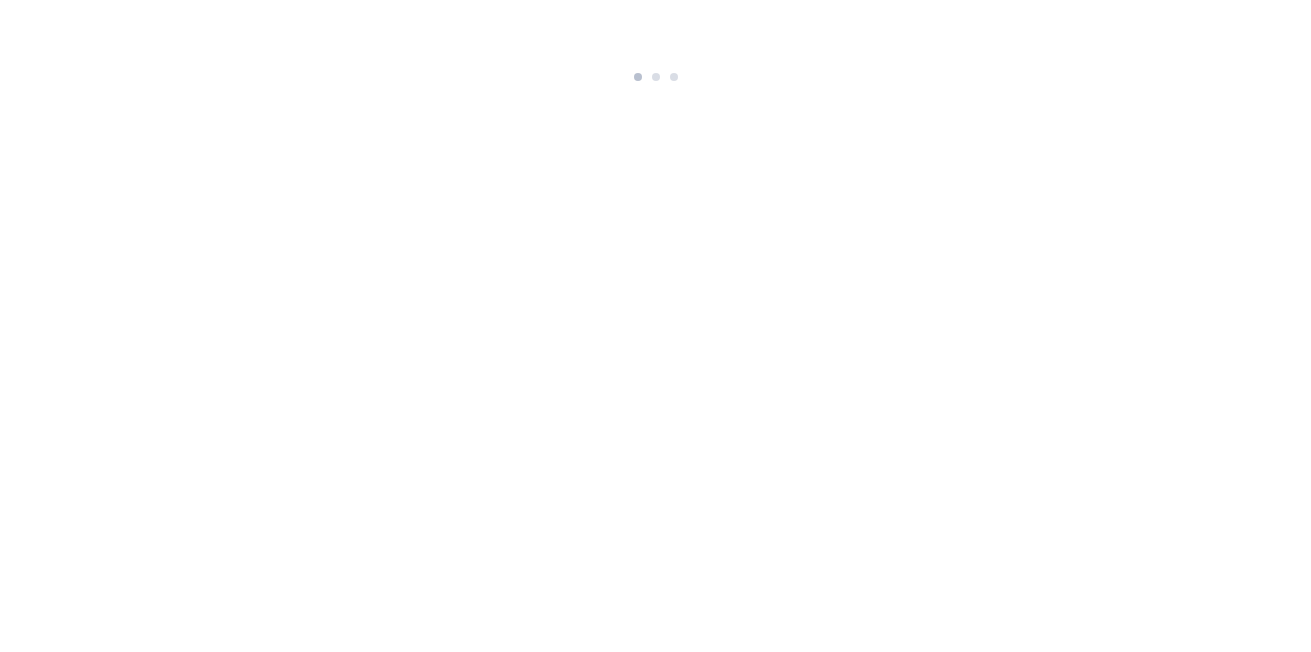 scroll, scrollTop: 0, scrollLeft: 0, axis: both 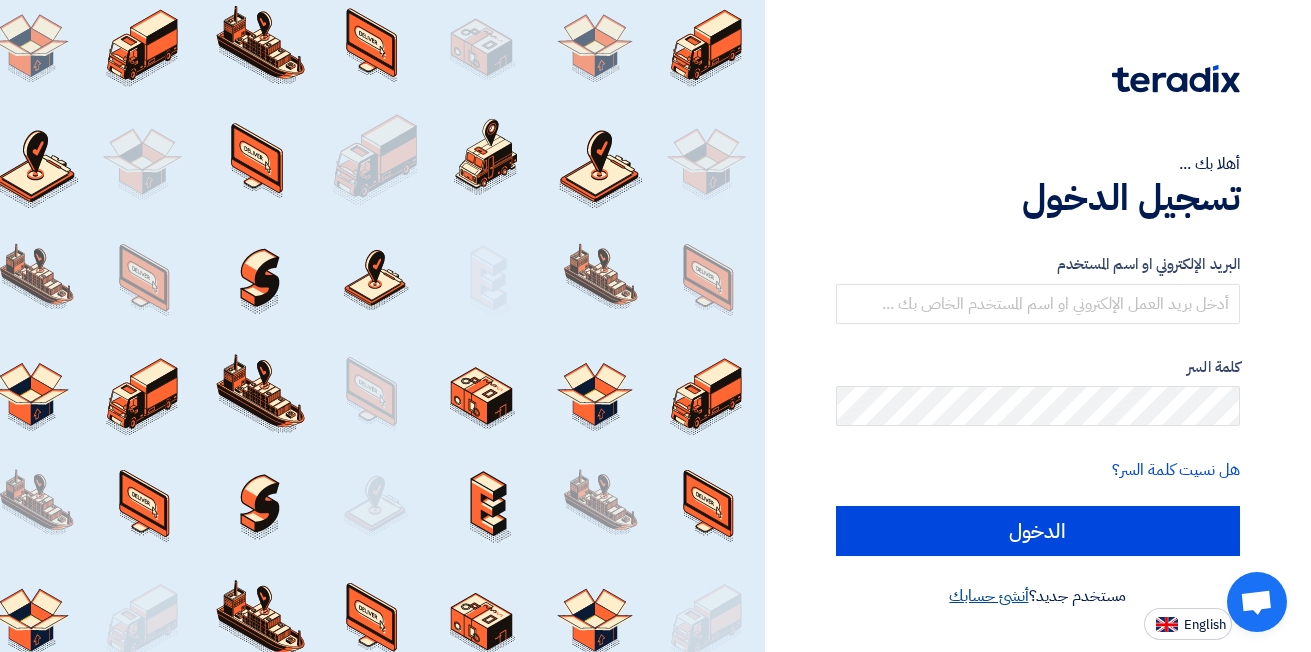 click on "أنشئ حسابك" 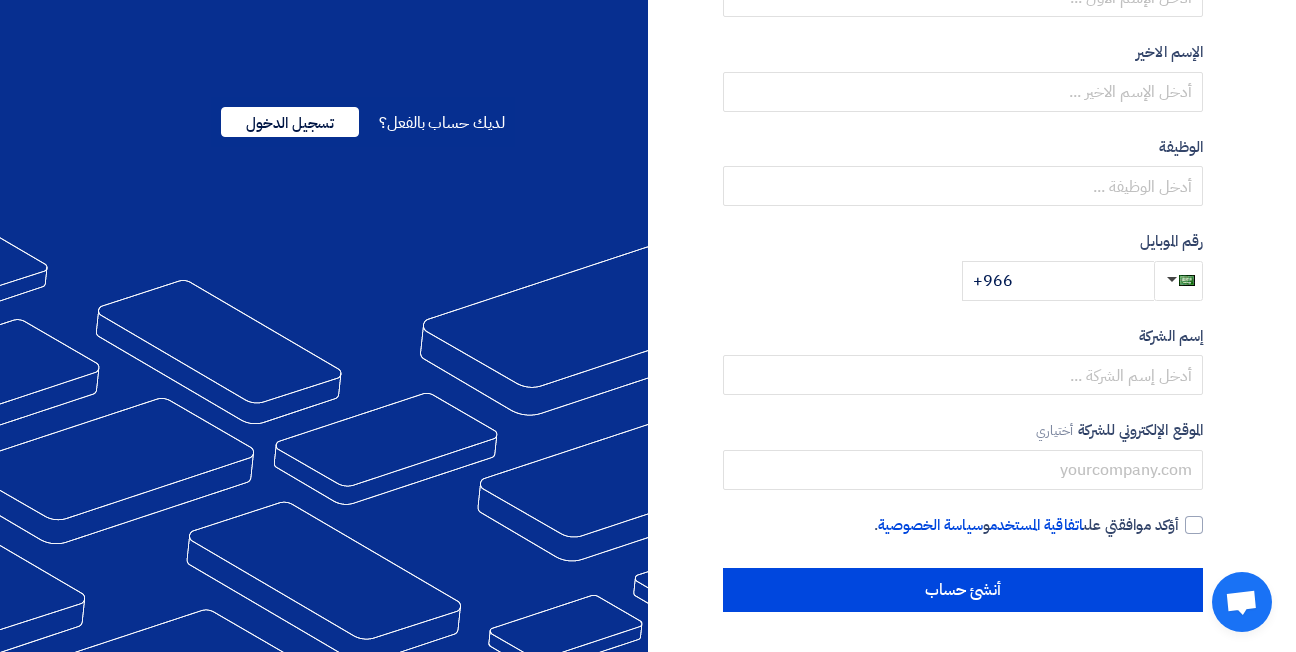 scroll, scrollTop: 0, scrollLeft: 0, axis: both 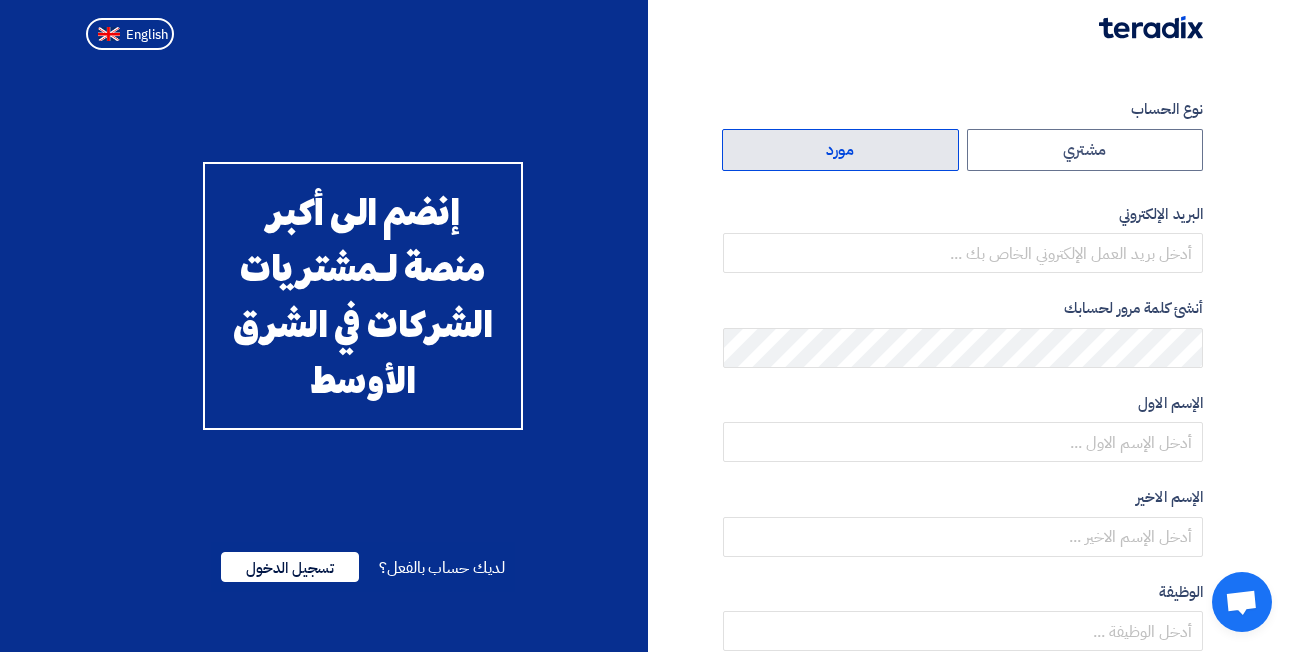 click on "مورد" 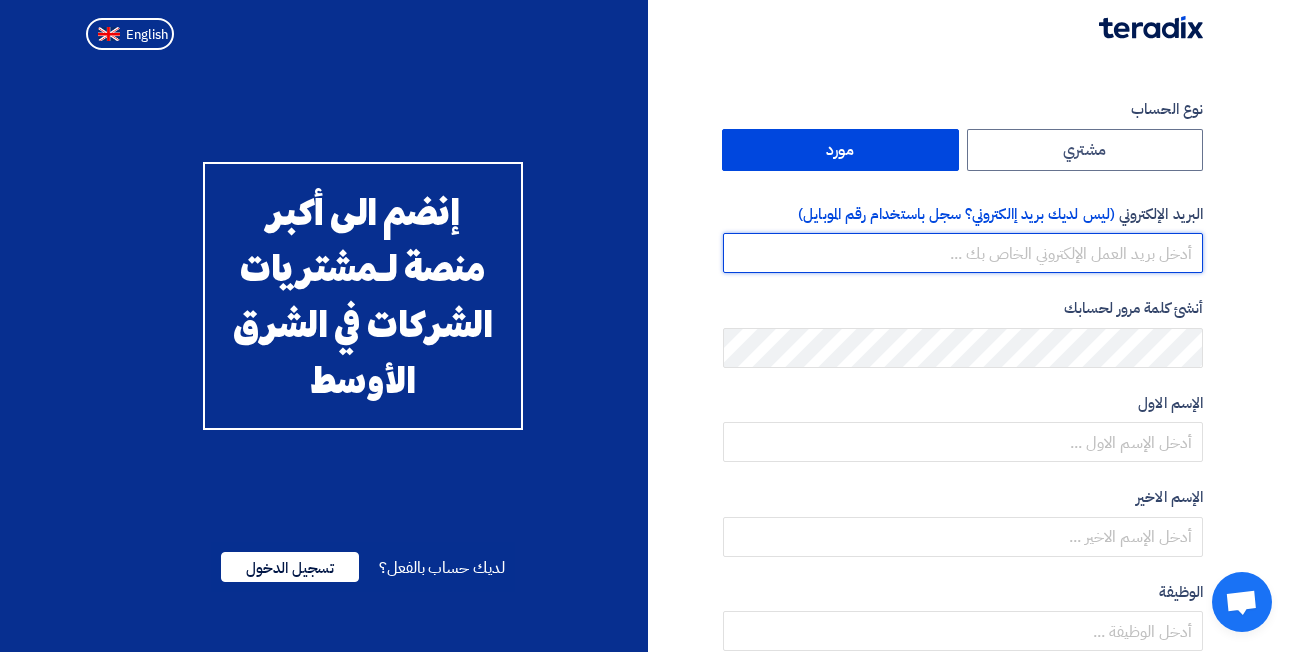 click at bounding box center [963, 253] 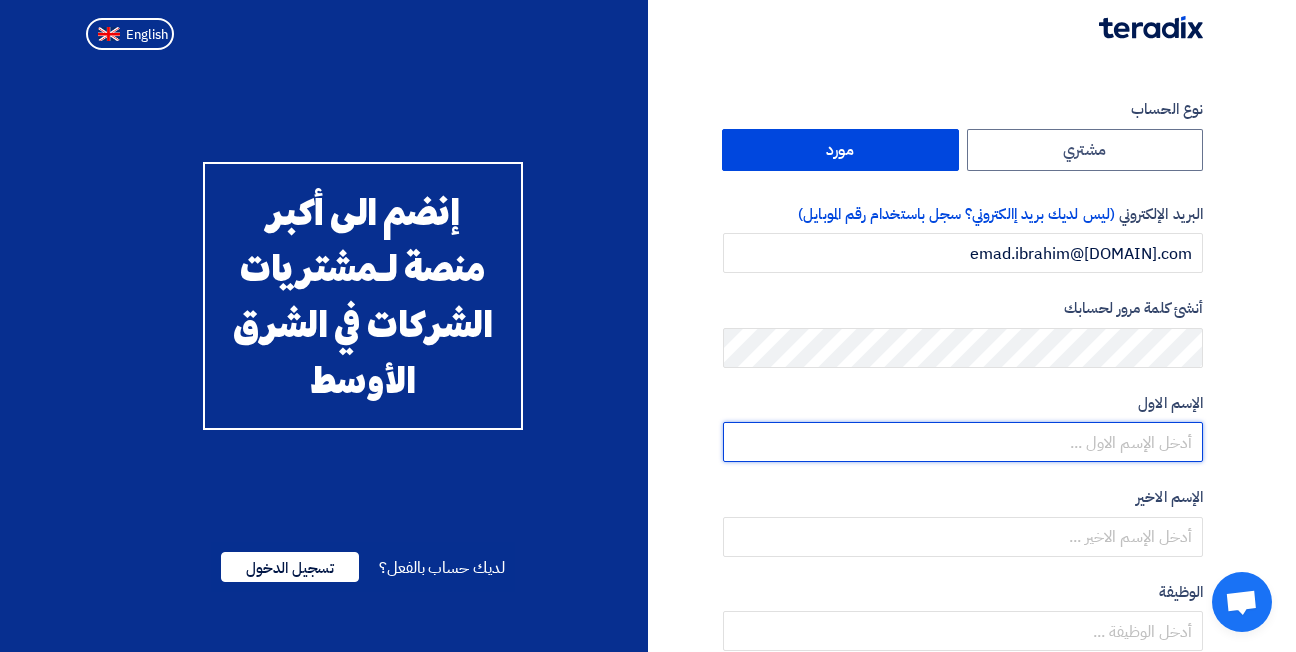 click at bounding box center [963, 442] 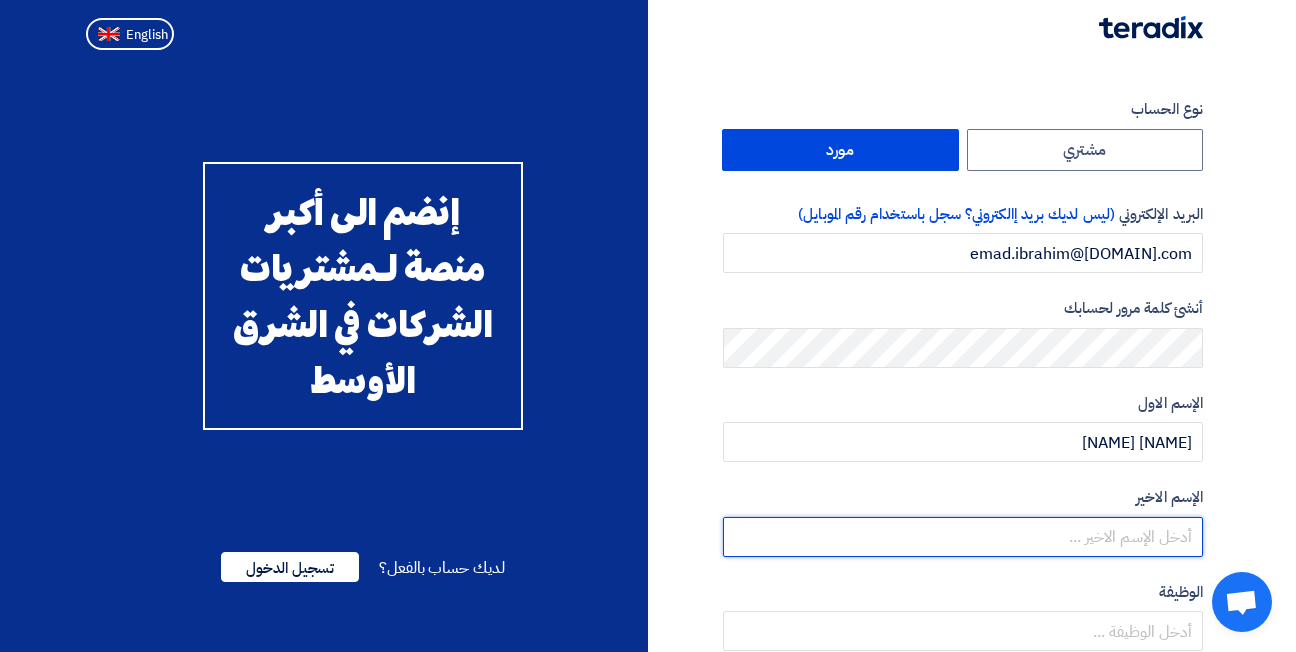 click at bounding box center (963, 537) 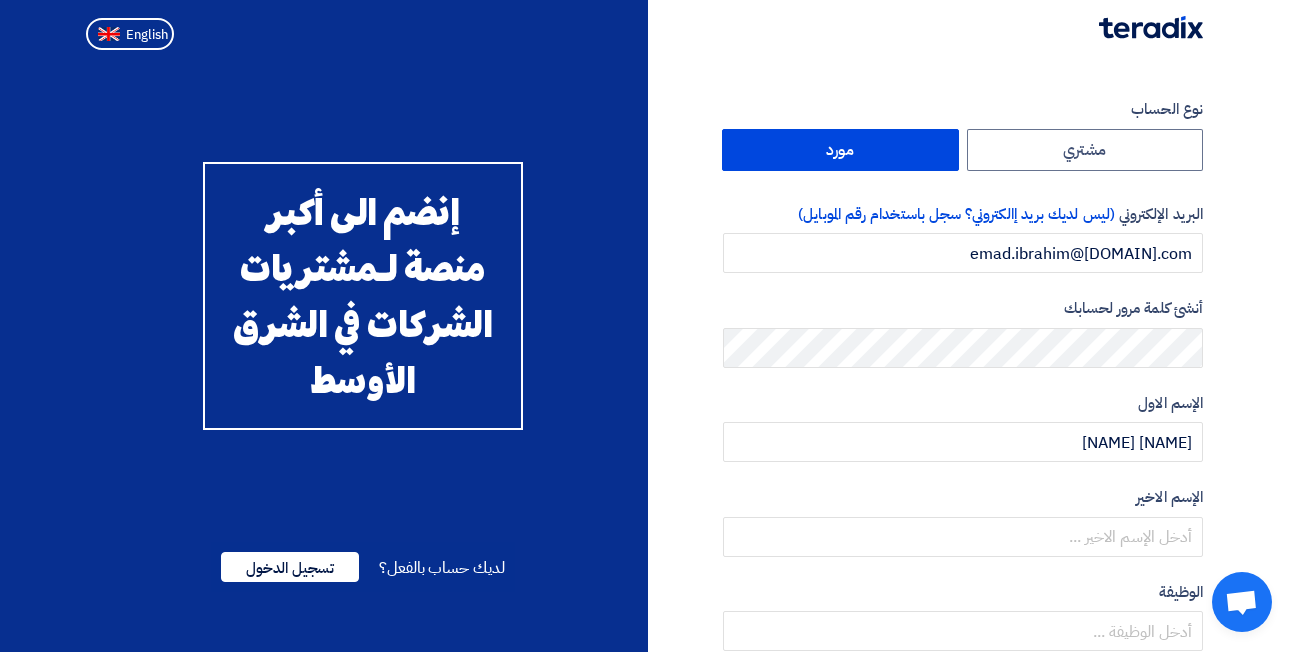 click on "نوع الحساب
مشتري
مورد
البريد الإلكتروني
(ليس لديك بريد إالكتروني؟ سجل باستخدام رقم الموبايل)
emad.ibrahim@bayouni.com
أنشئ كلمة مرور لحسابك
الإسم الاول
Emad Abdelmouty
الإسم الاخير
الوظيفة
أختياري" 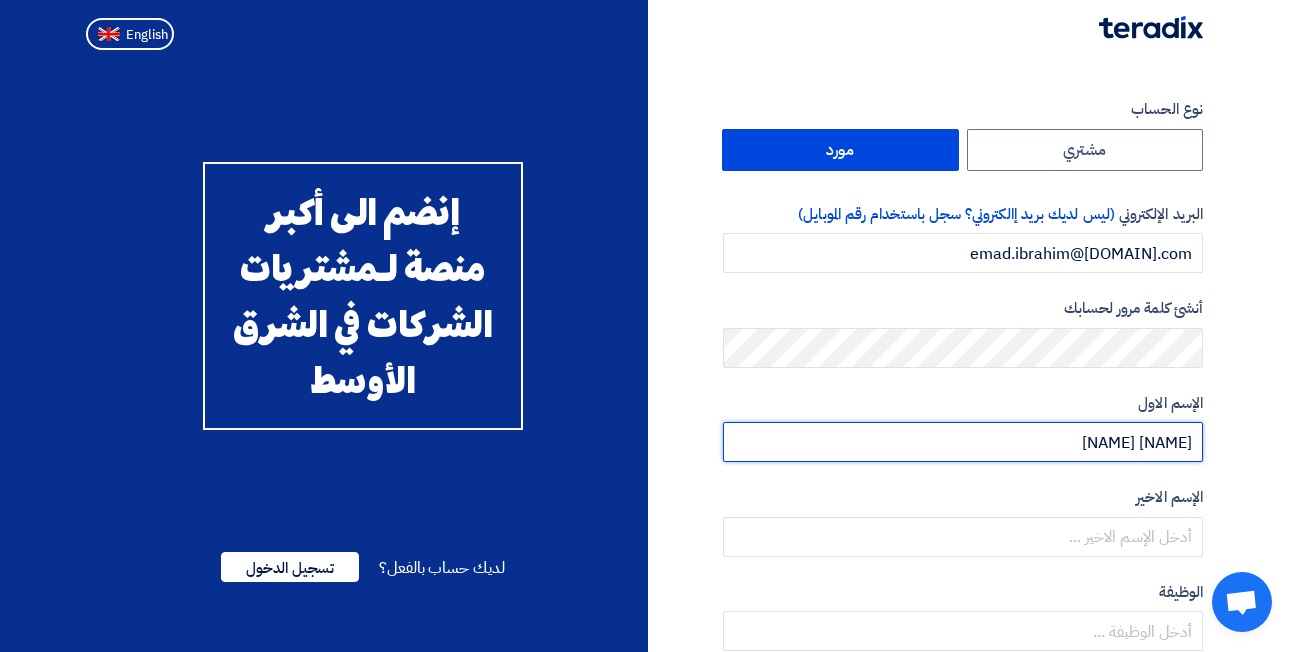 drag, startPoint x: 1103, startPoint y: 439, endPoint x: 1193, endPoint y: 439, distance: 90 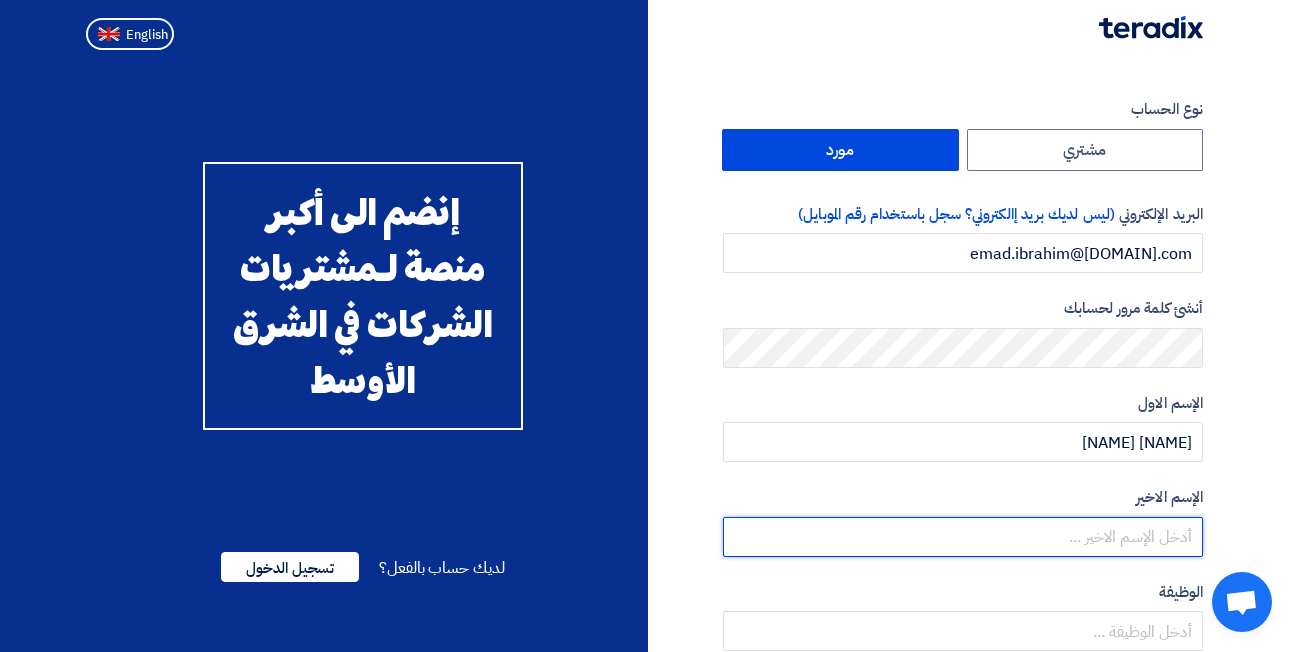 click at bounding box center (963, 537) 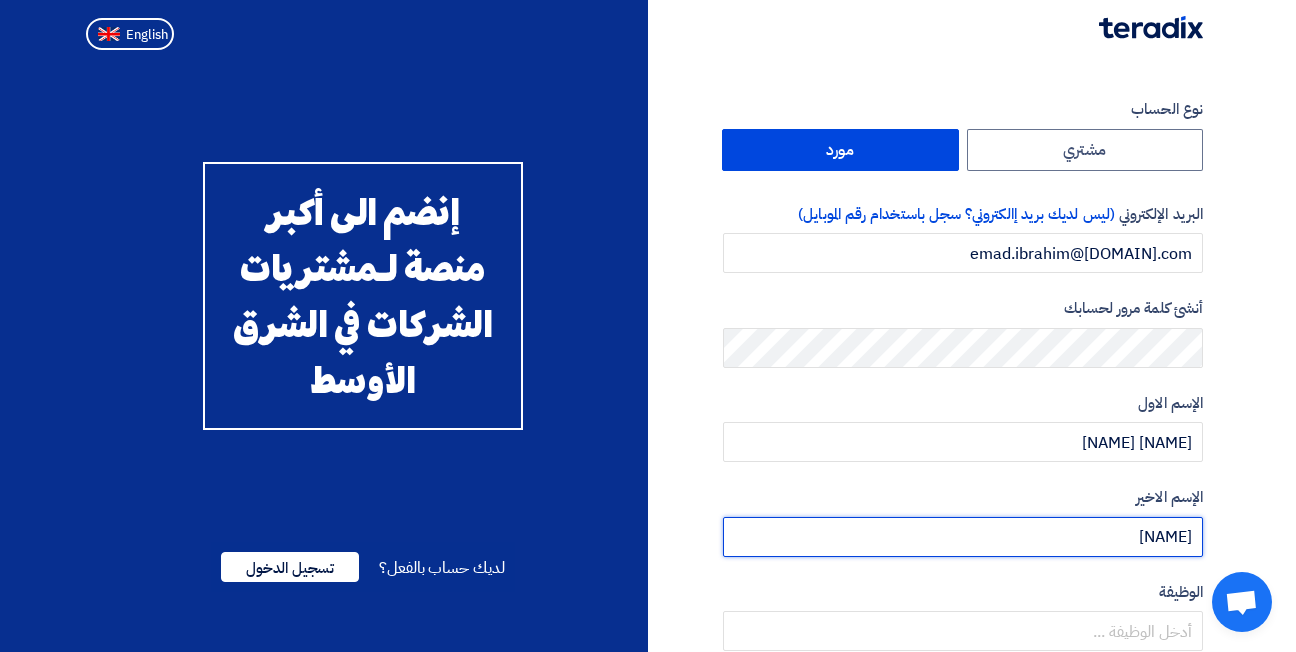 type on "[FIRST] [LAST]" 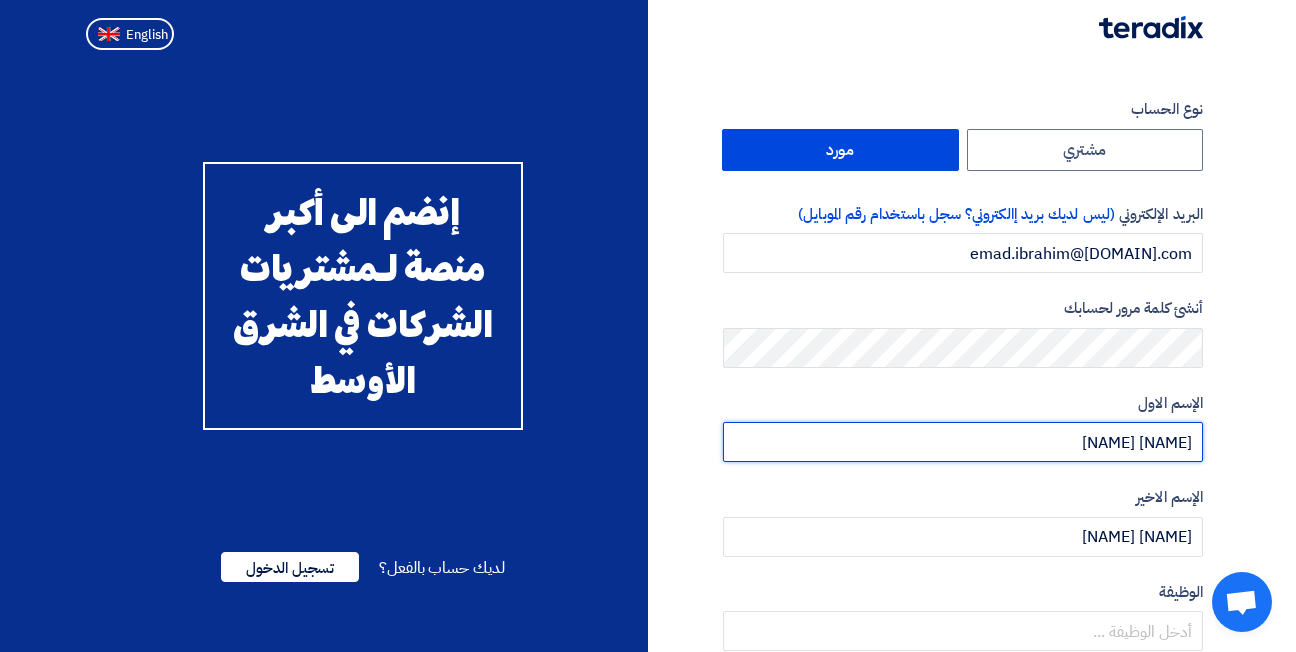 drag, startPoint x: 1108, startPoint y: 437, endPoint x: 1218, endPoint y: 437, distance: 110 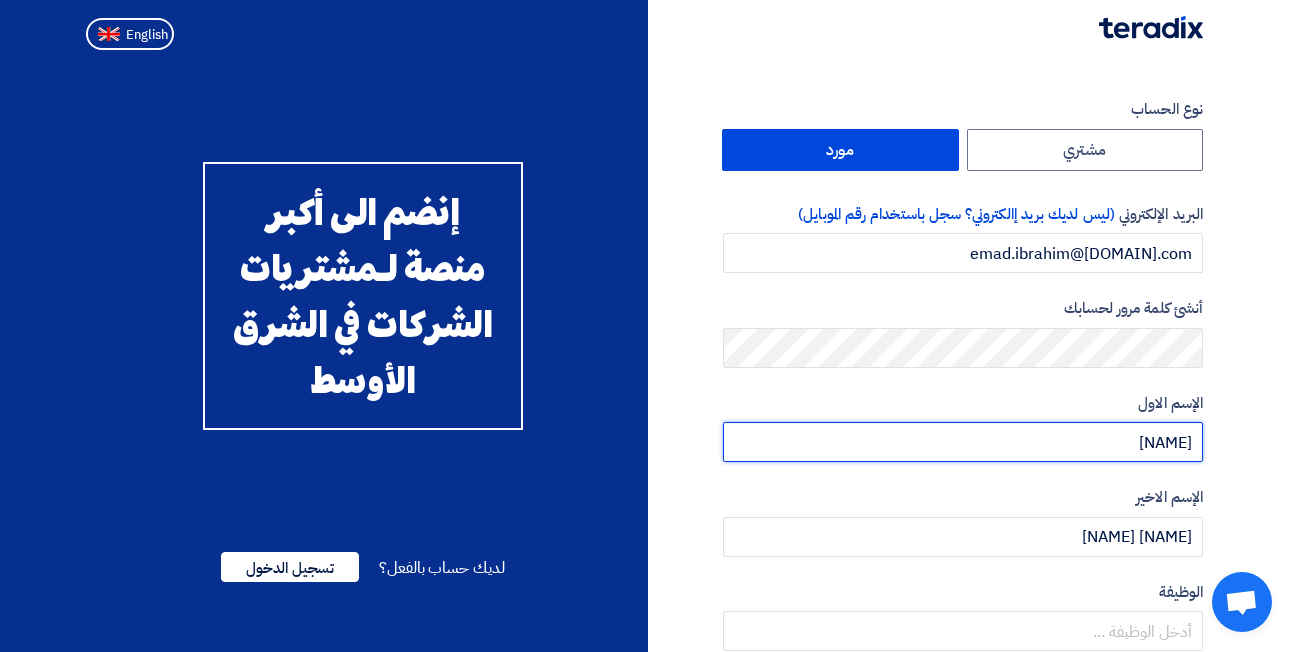 type on "[FIRST]" 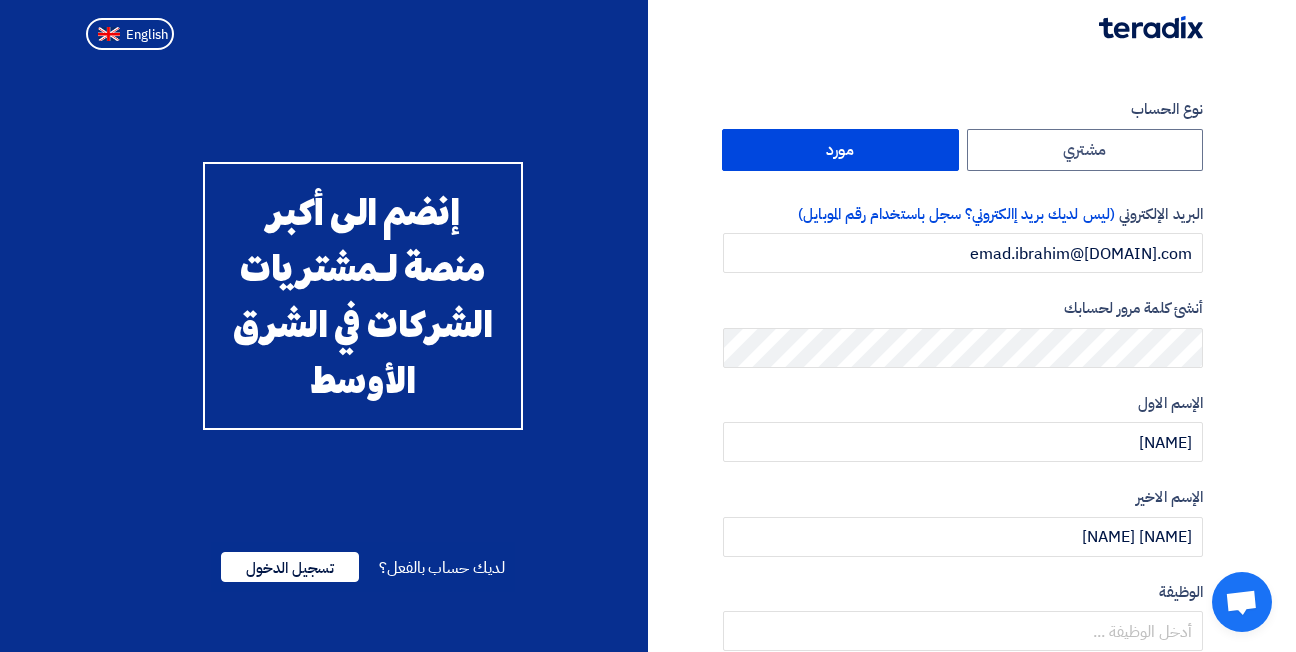 click on "الإسم الاول" at bounding box center (963, 403) 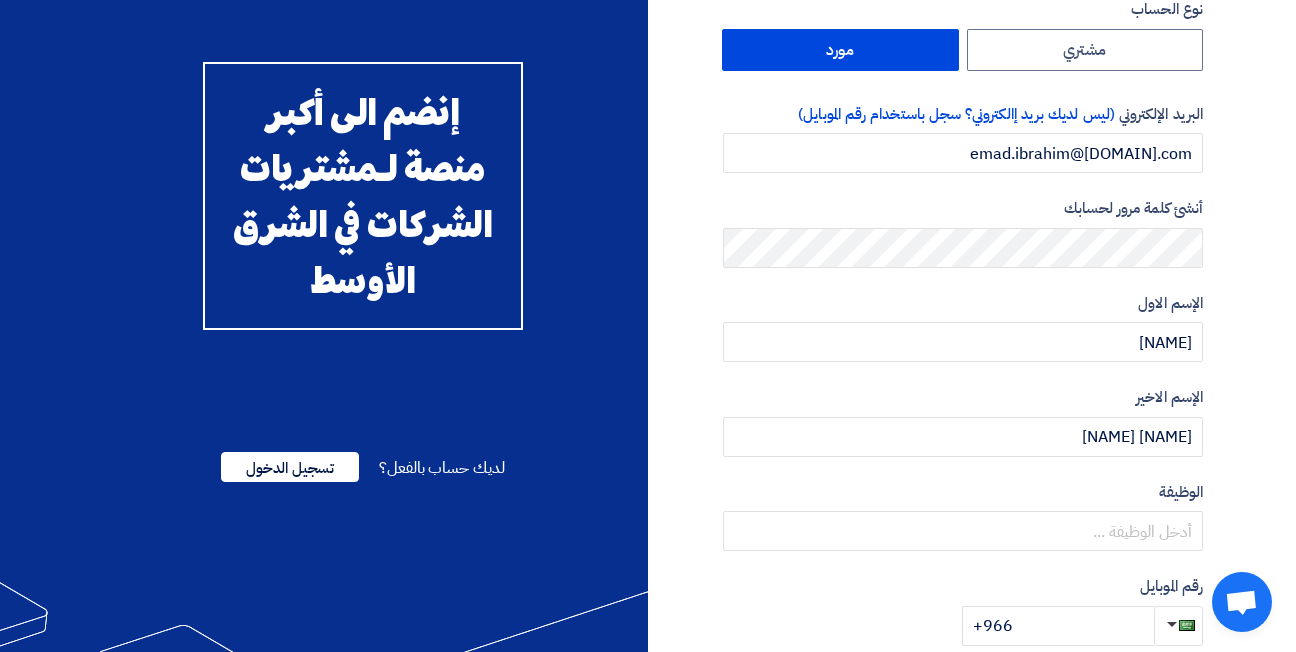 scroll, scrollTop: 200, scrollLeft: 0, axis: vertical 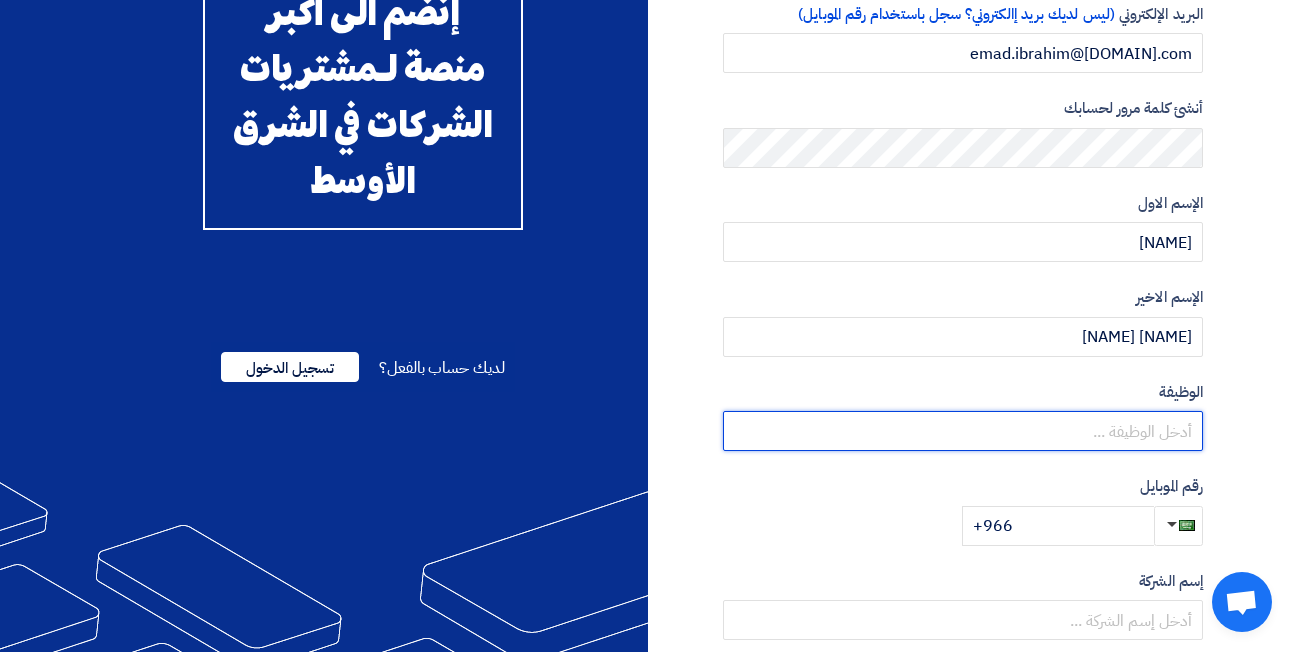 click at bounding box center (963, 431) 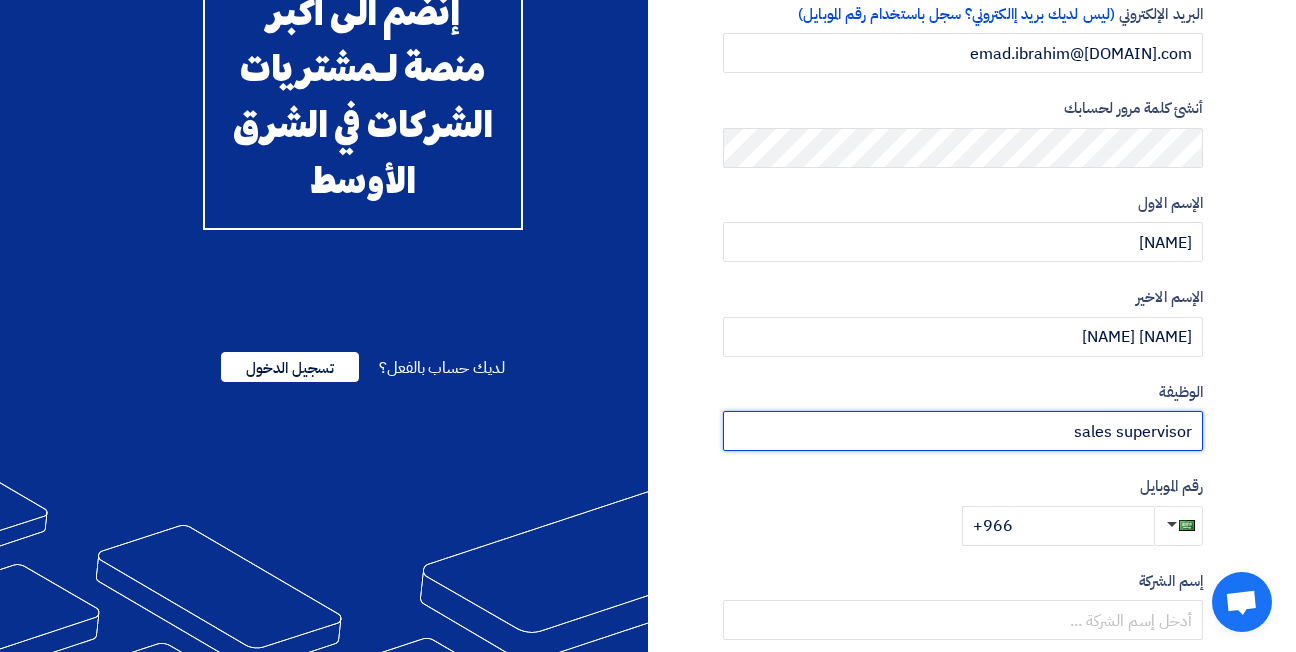 type on "[JOB_TITLE]" 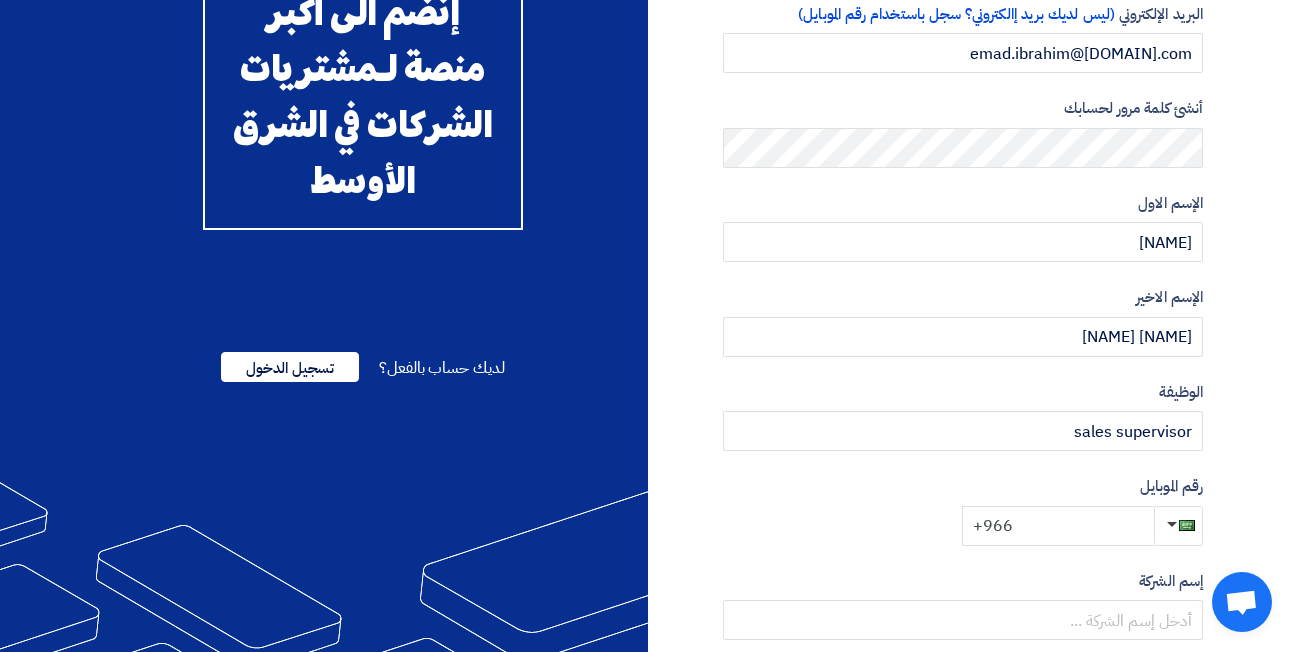 click on "+966" 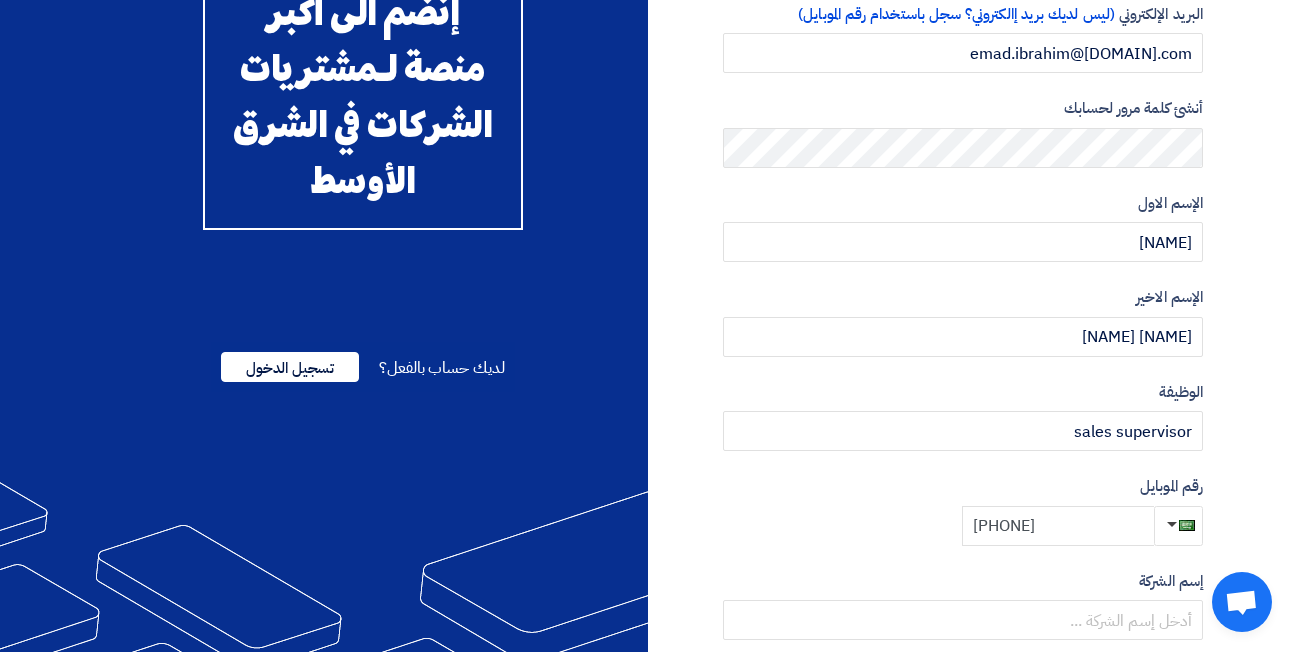 scroll, scrollTop: 400, scrollLeft: 0, axis: vertical 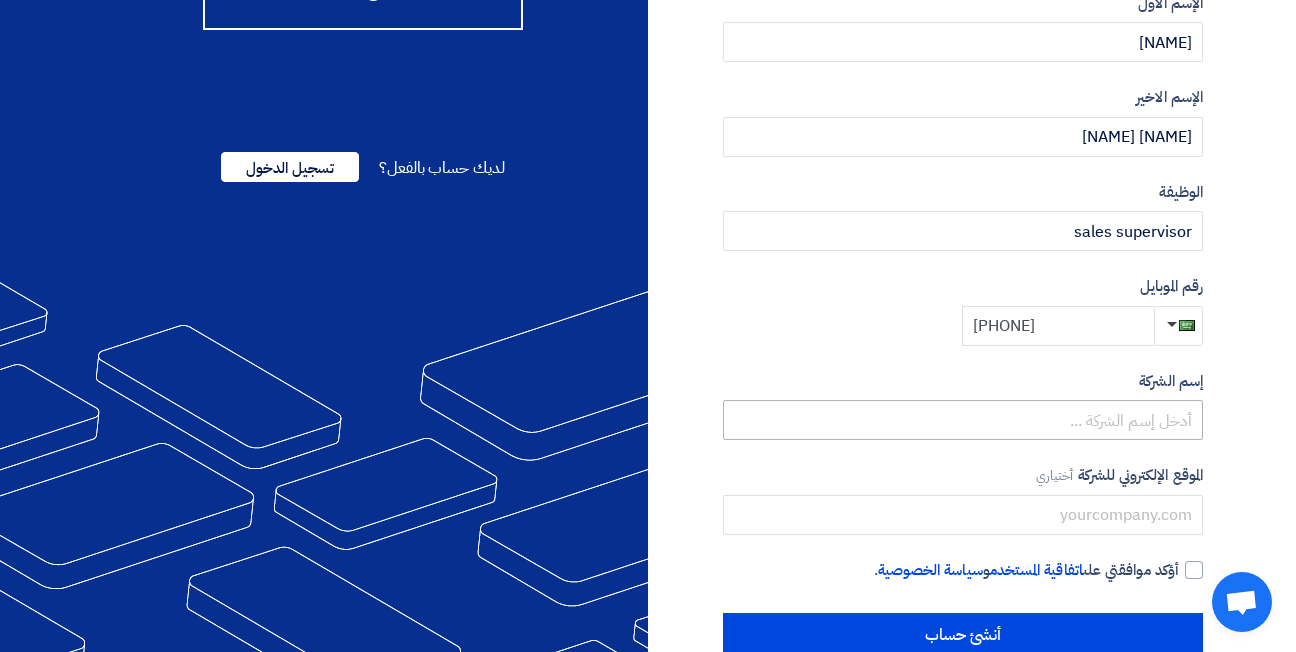 type on "[PHONE]" 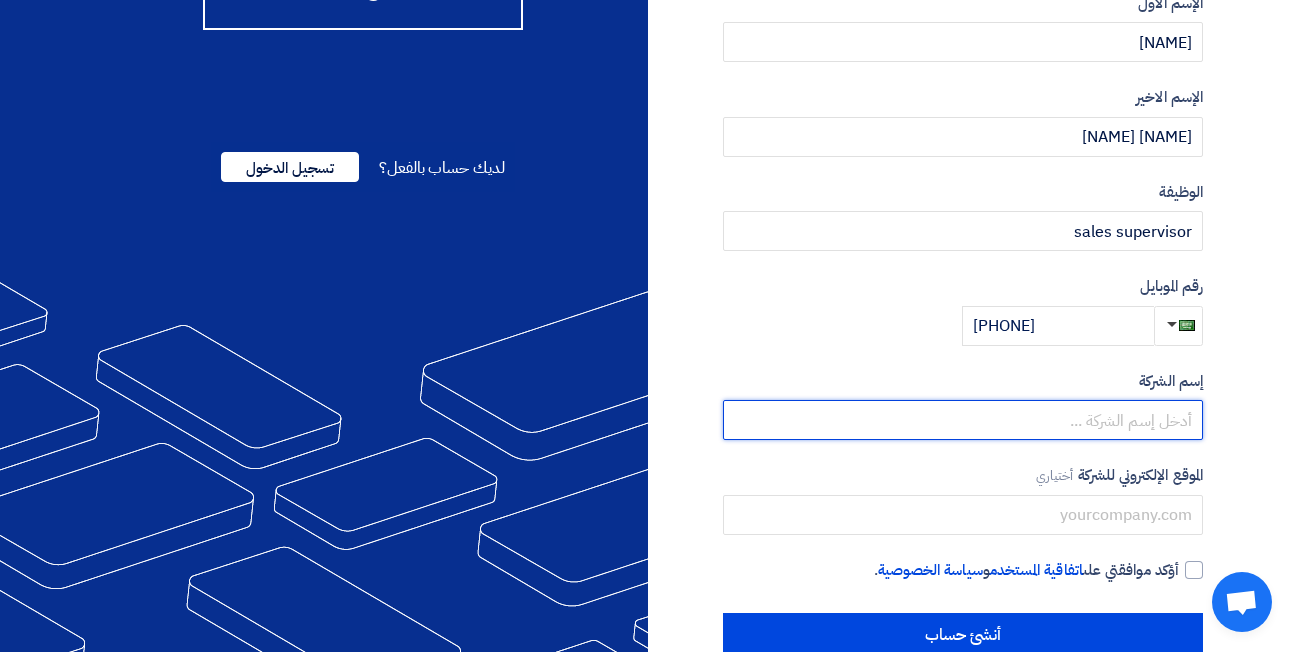 click at bounding box center (963, 420) 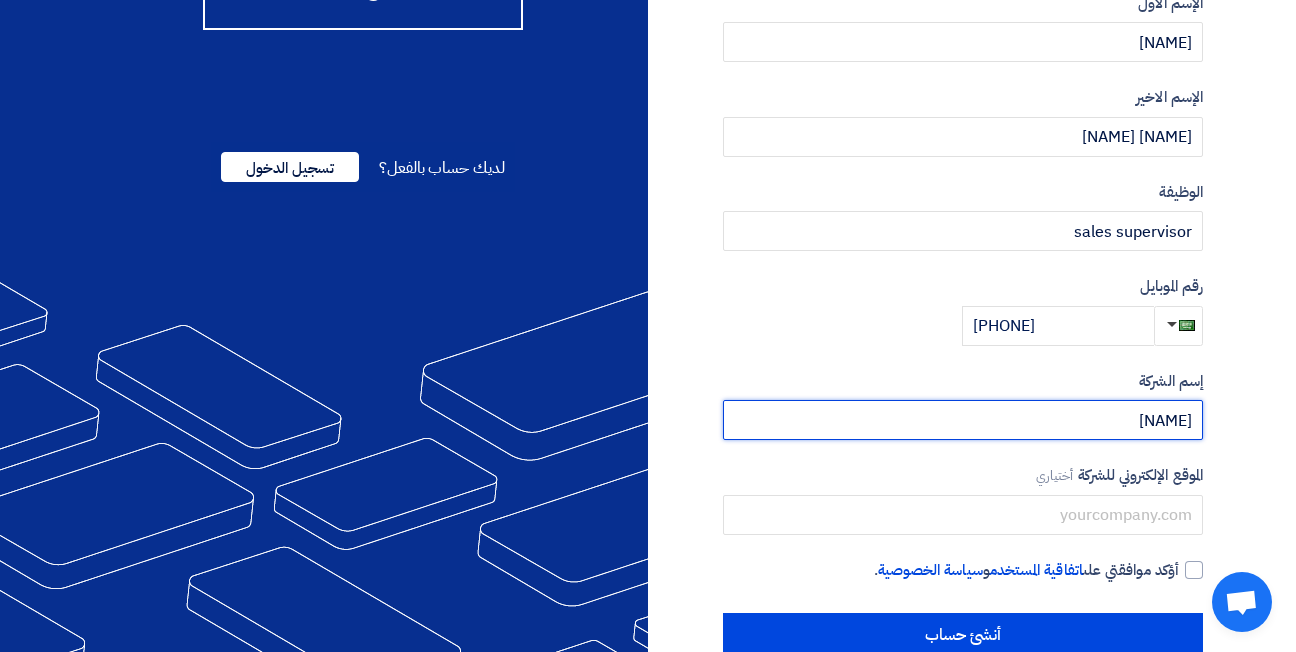 scroll, scrollTop: 445, scrollLeft: 0, axis: vertical 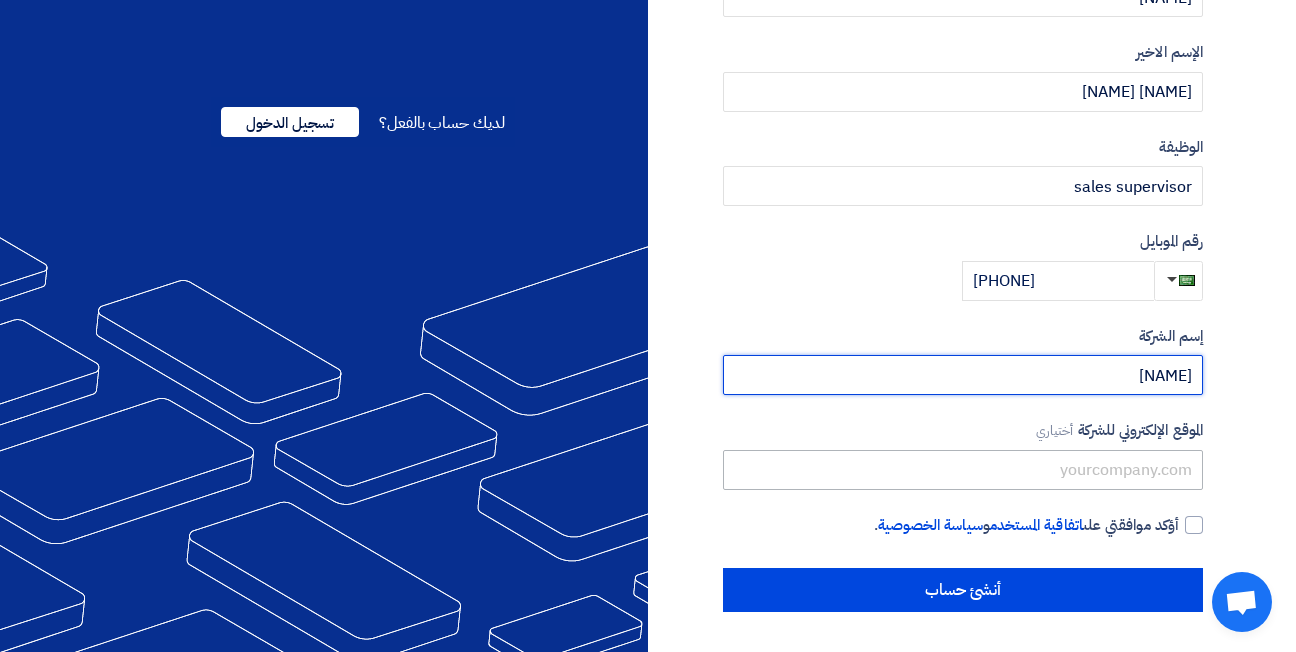 type on "Bayouni" 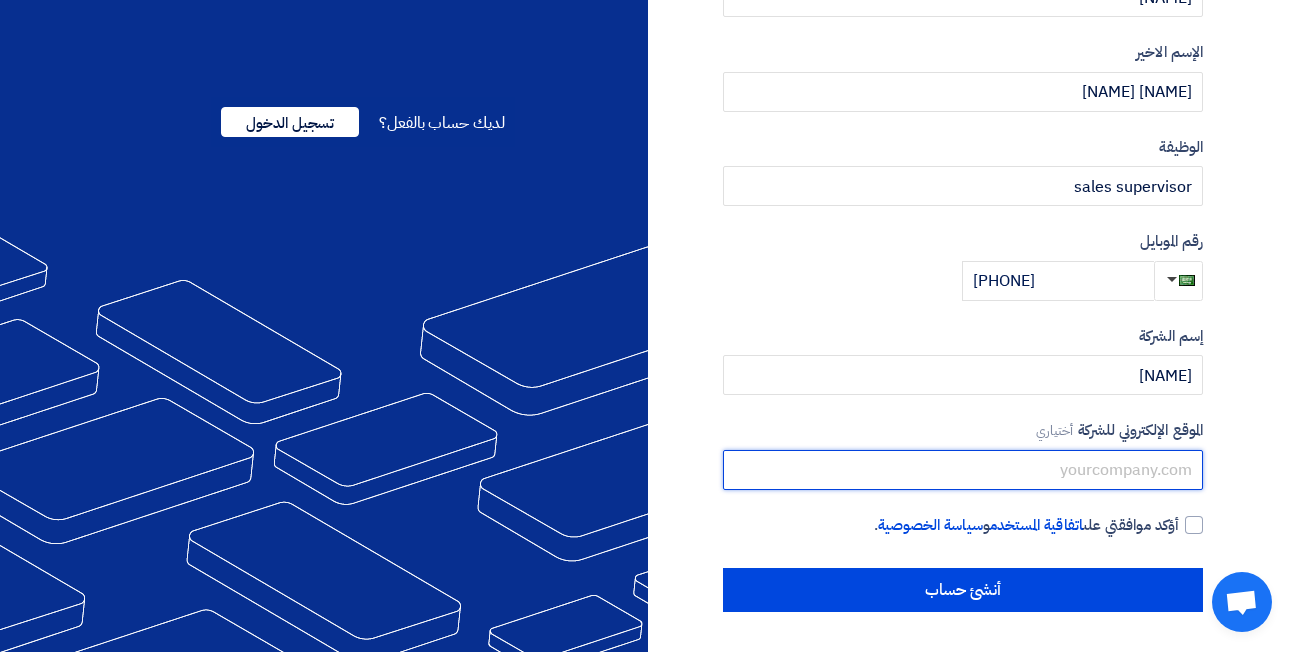 click at bounding box center [963, 470] 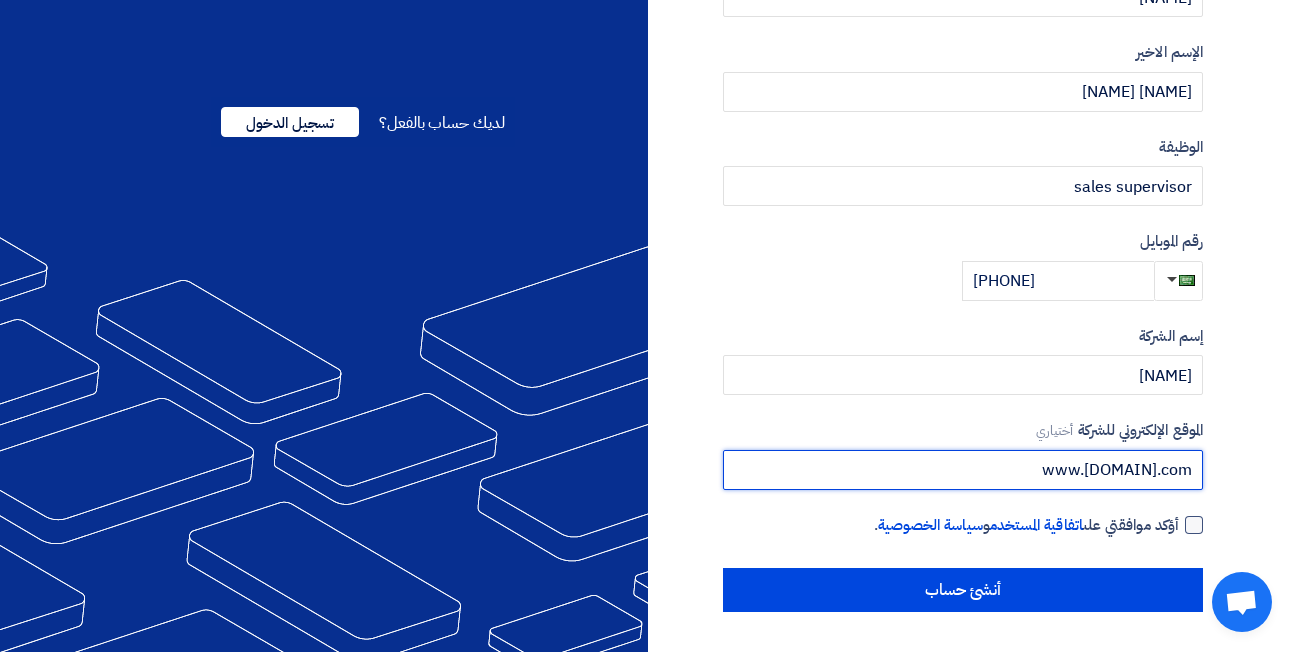 type on "www.bayouni.com" 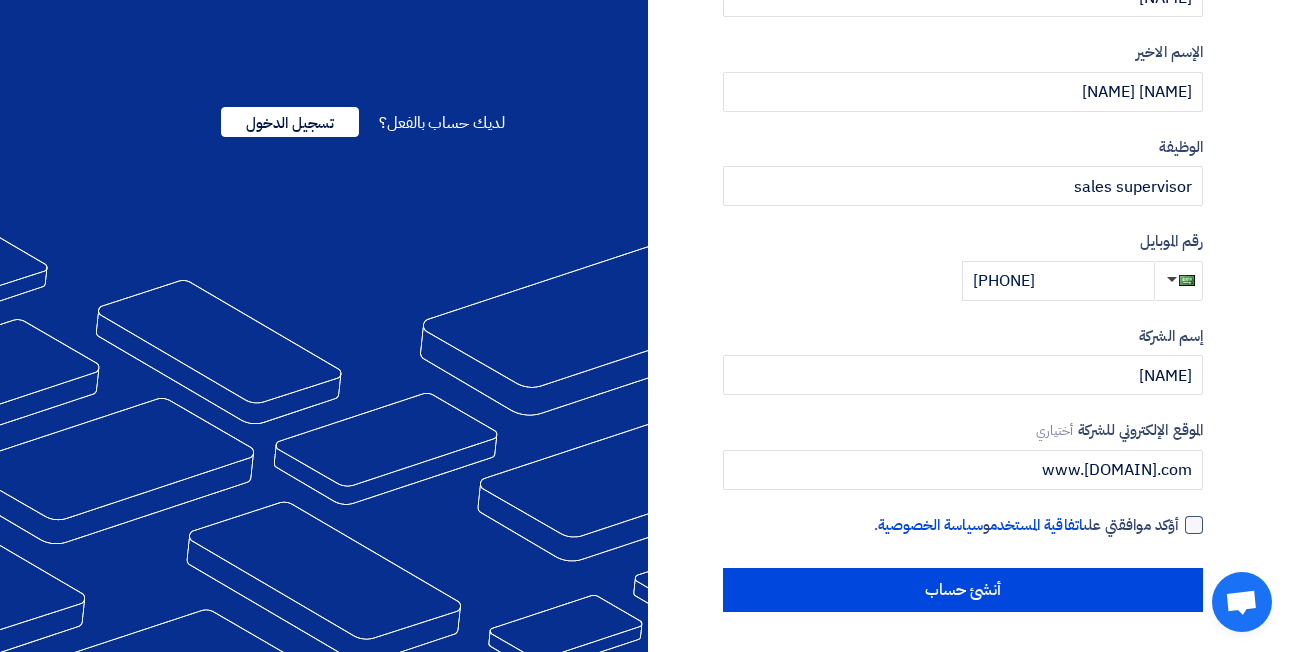 click 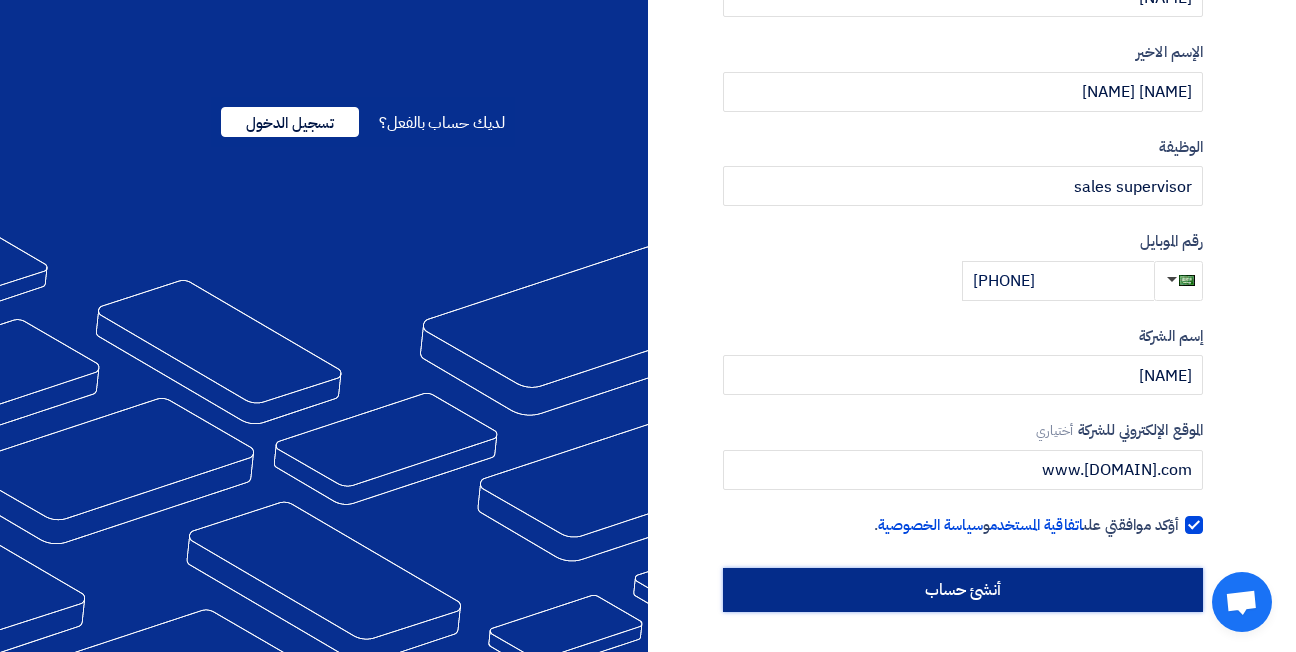click on "أنشئ حساب" 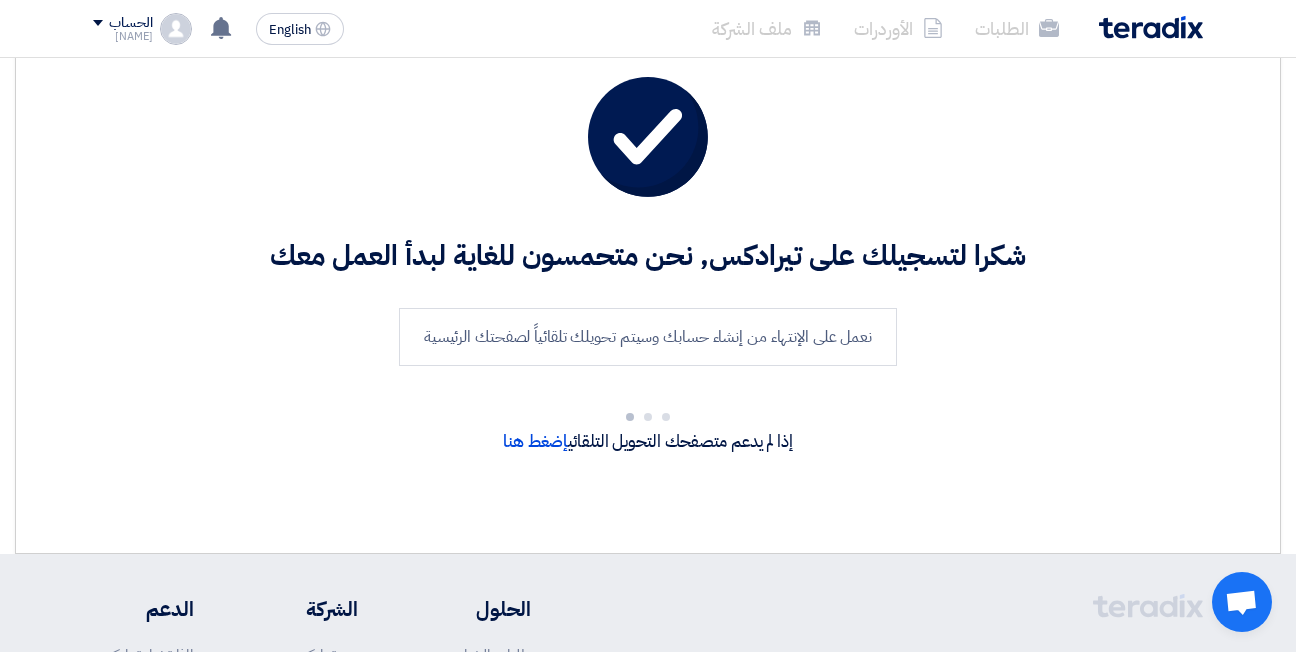 scroll, scrollTop: 0, scrollLeft: 0, axis: both 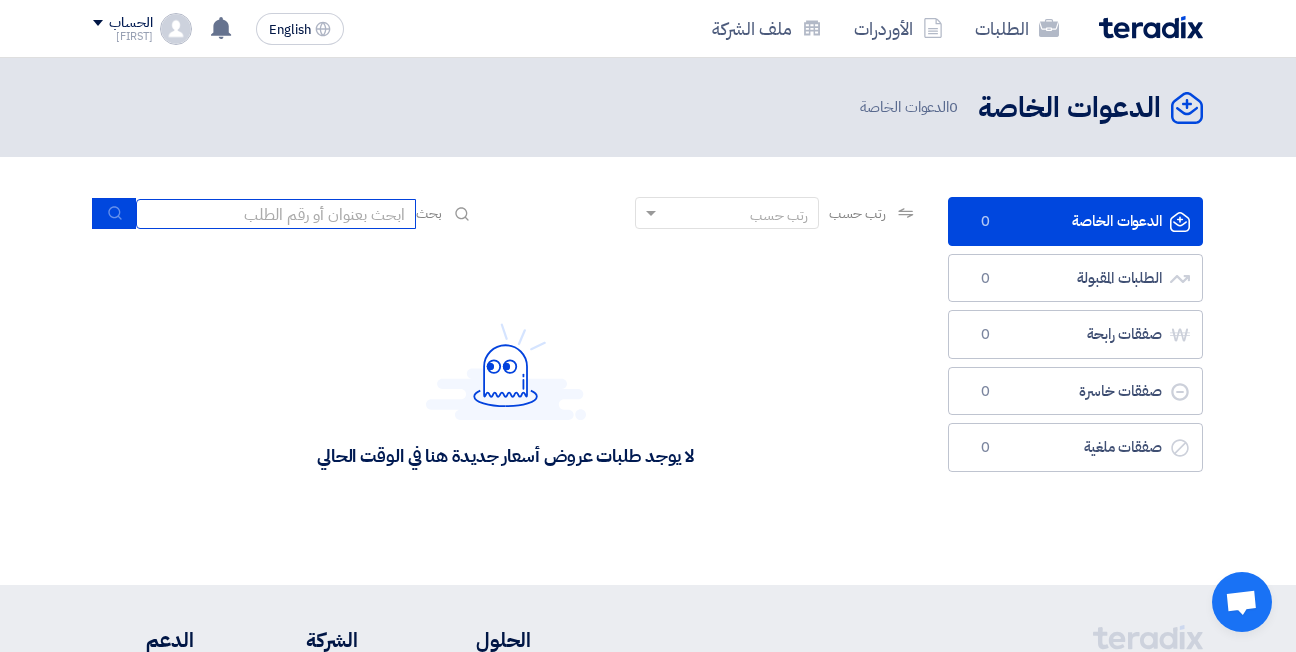 click 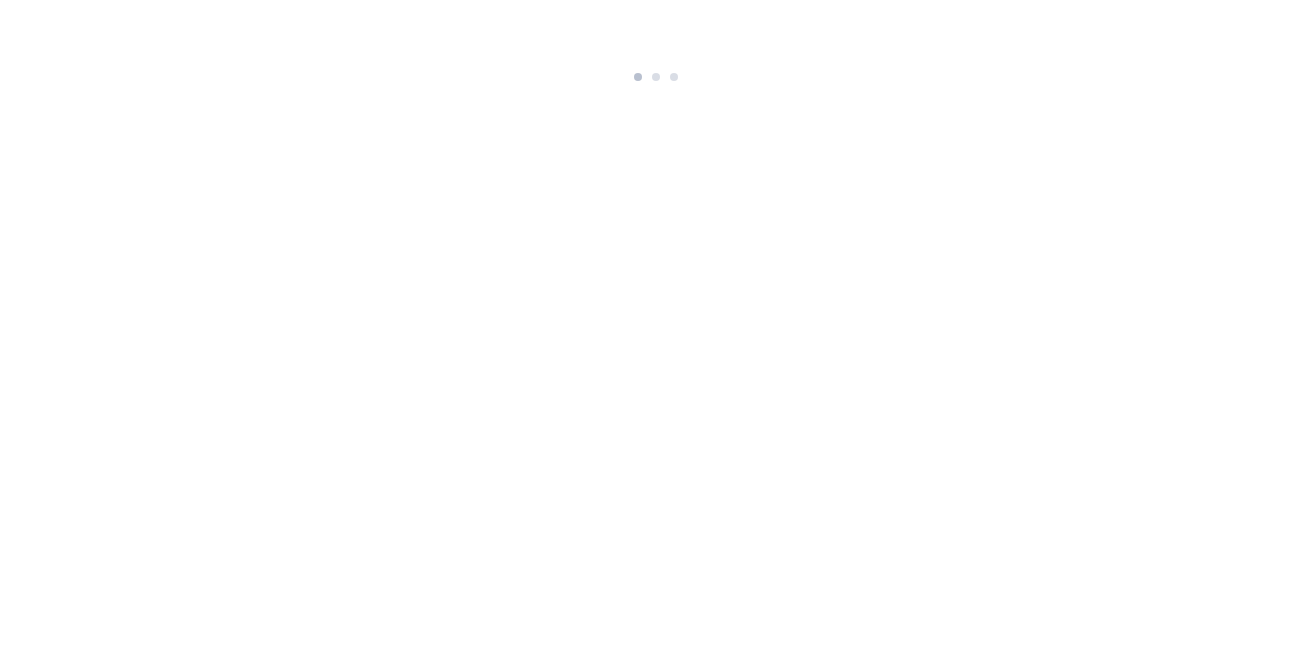 scroll, scrollTop: 0, scrollLeft: 0, axis: both 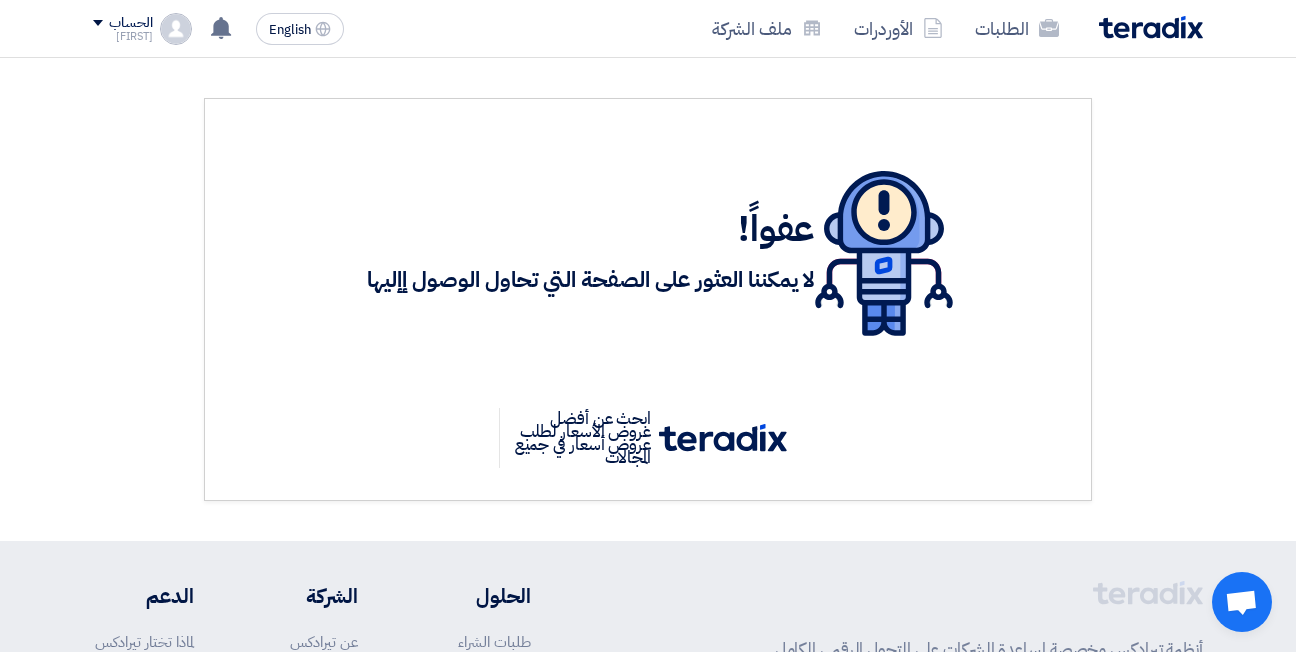 click on "عفواً!
لا يمكننا العثور على الصفحة التي تحاول الوصول إإليها" 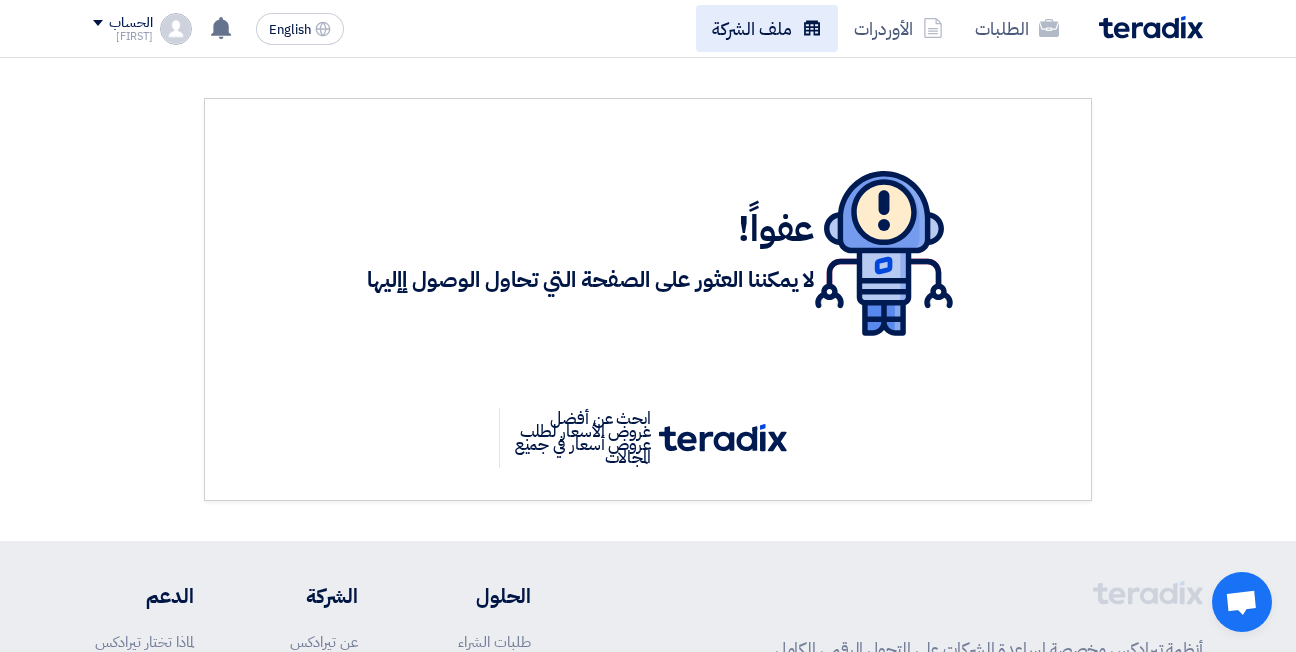 click on "ملف الشركة" 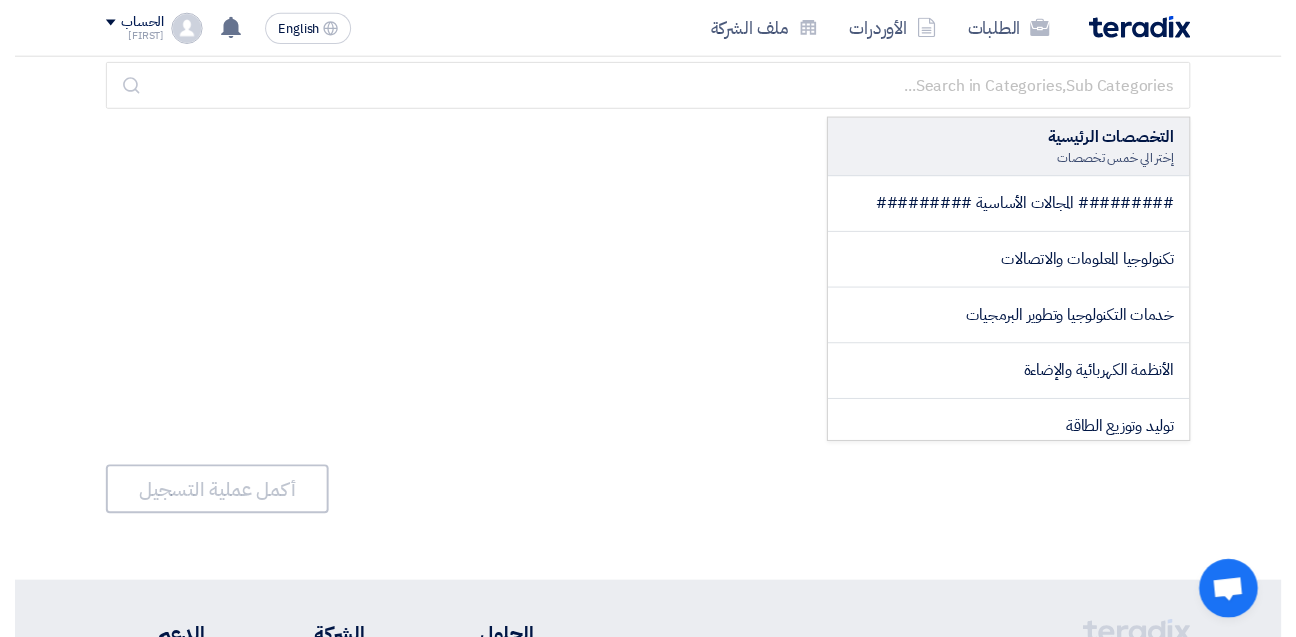 scroll, scrollTop: 0, scrollLeft: 0, axis: both 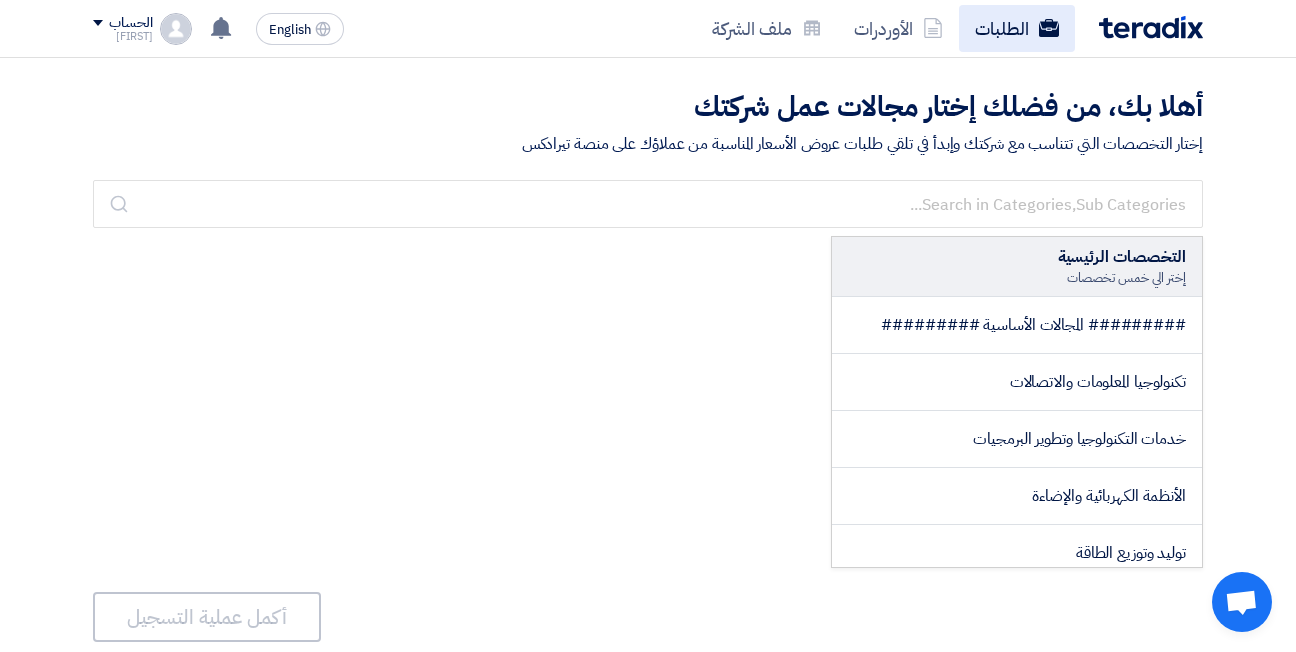 click on "الطلبات" 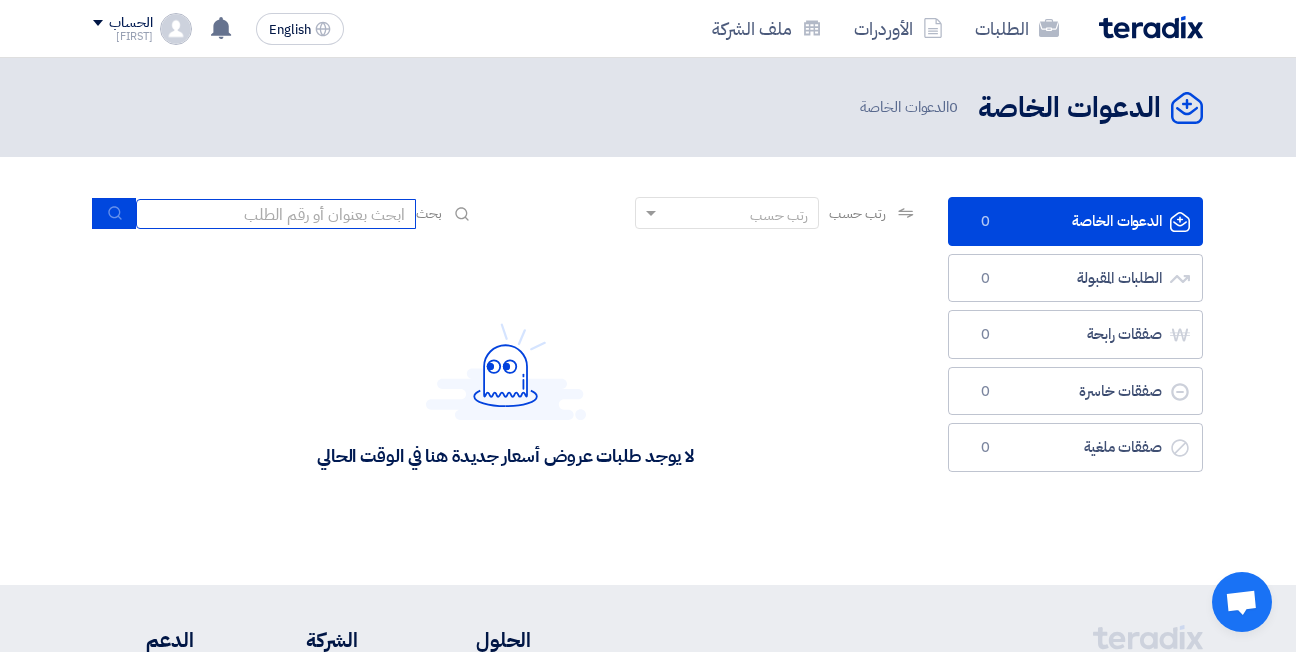 click 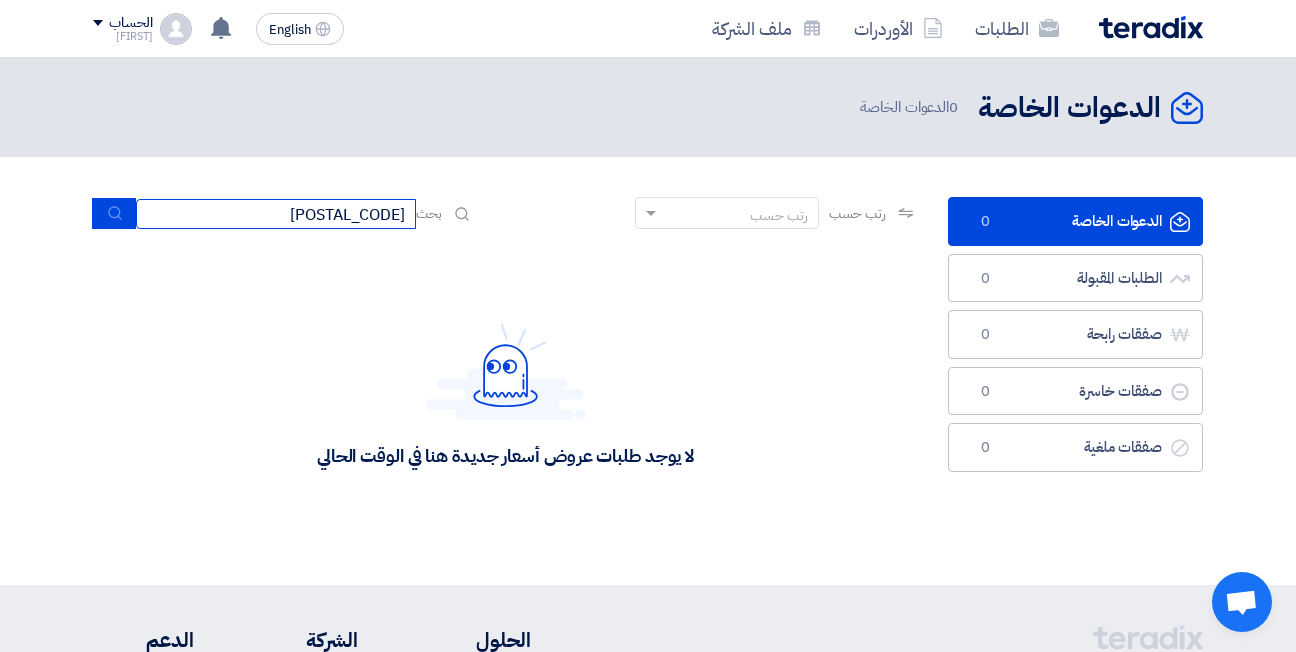type on "[POSTAL_CODE]" 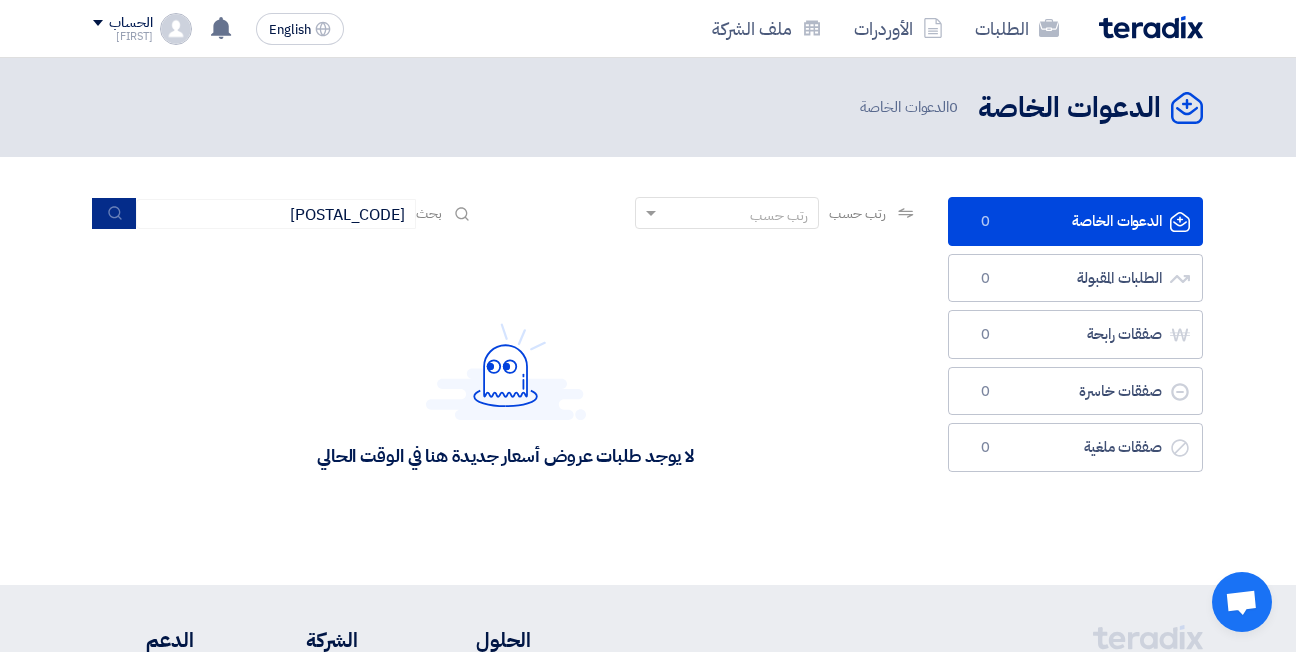 click 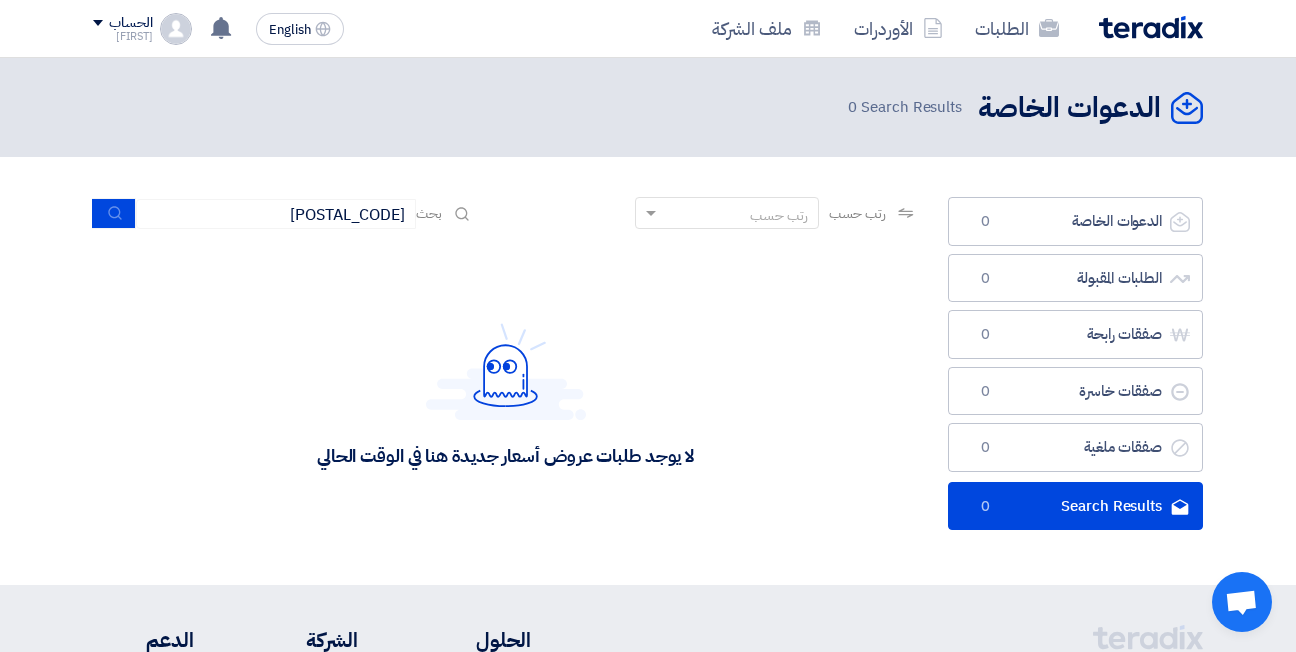 click 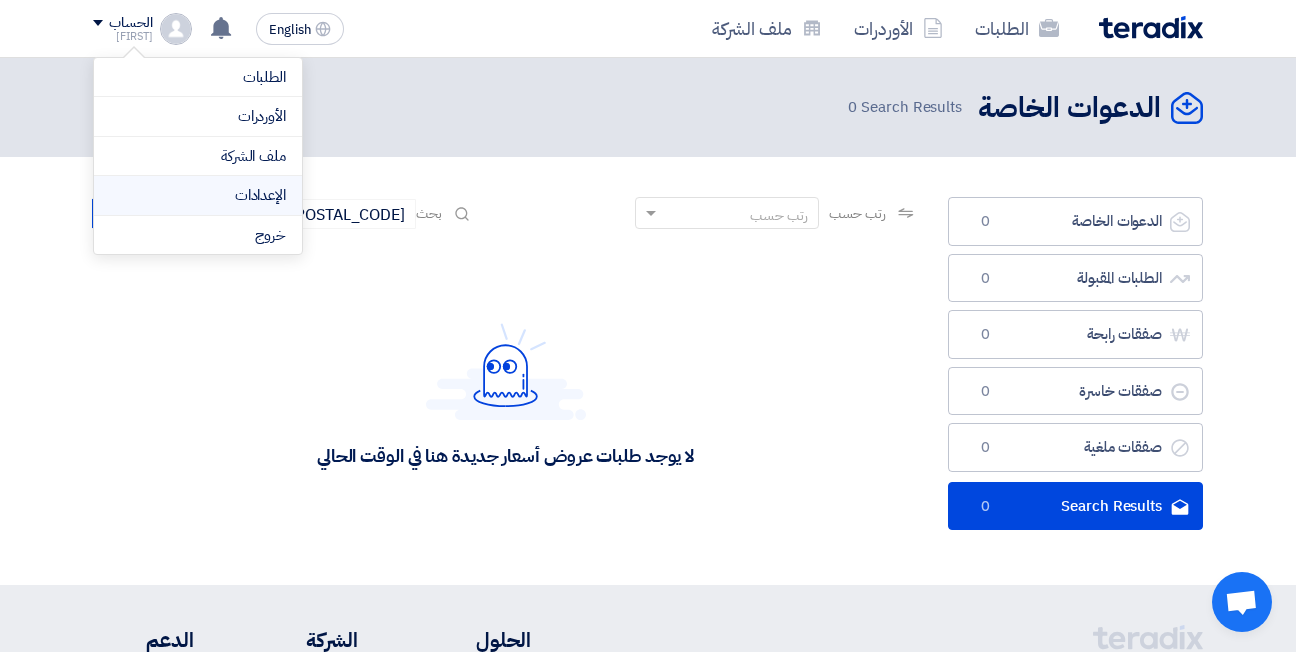 click on "الإعدادات" 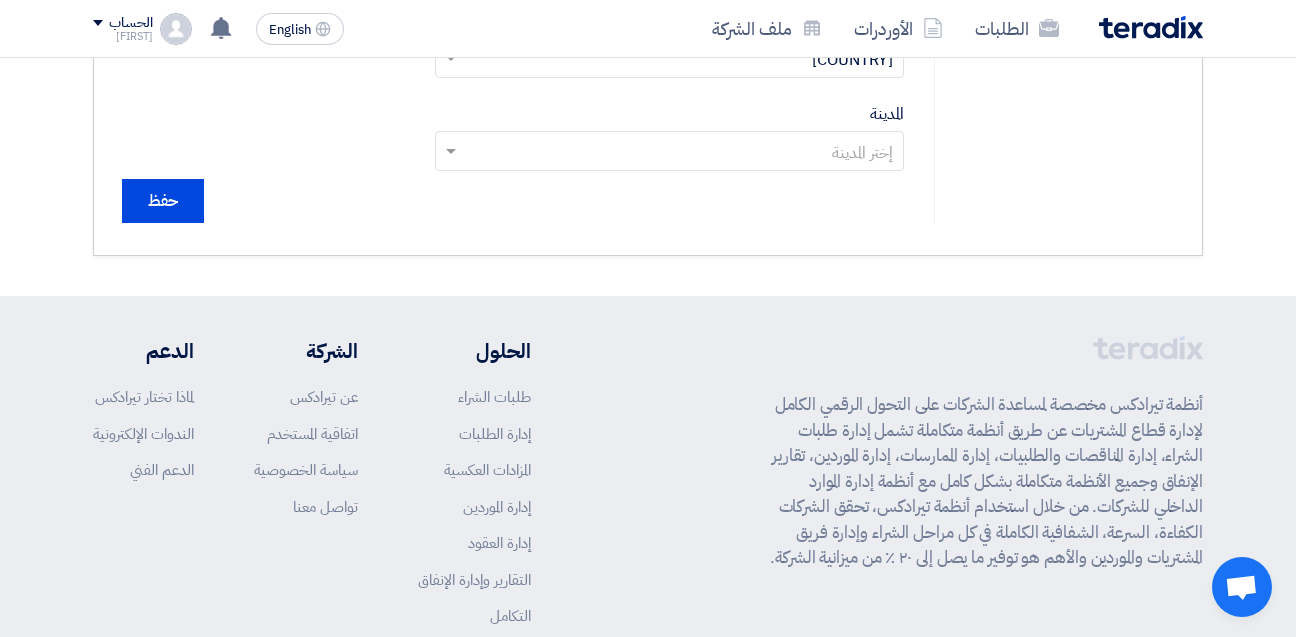 scroll, scrollTop: 800, scrollLeft: 0, axis: vertical 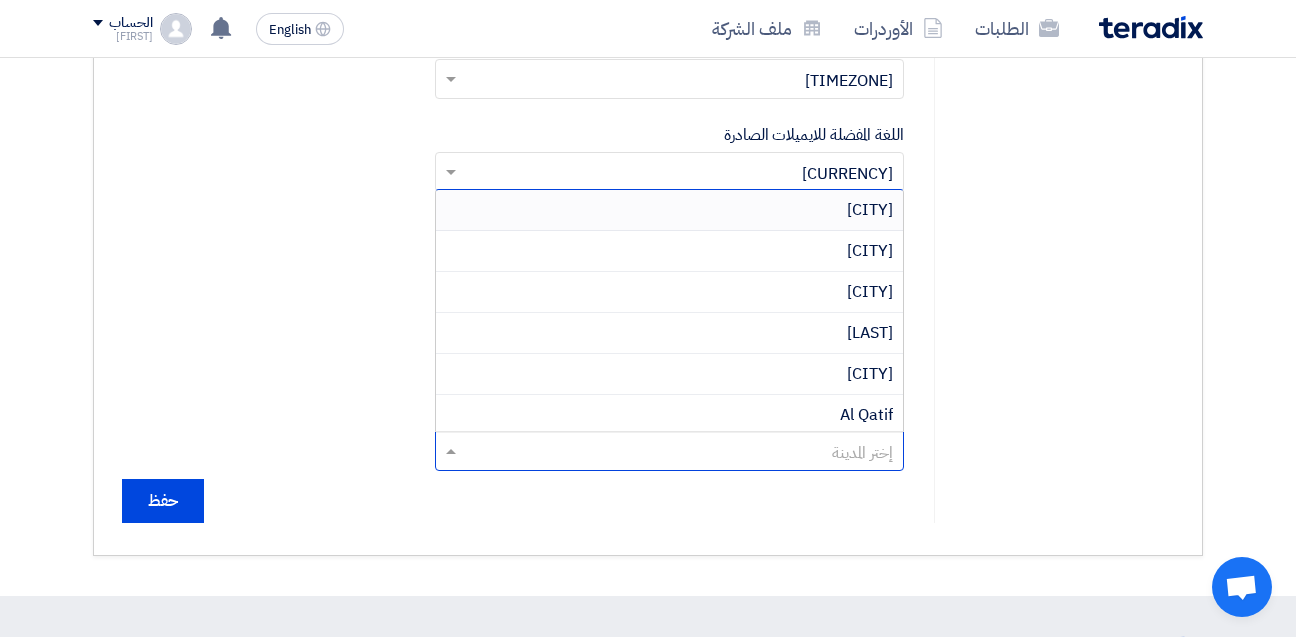 click 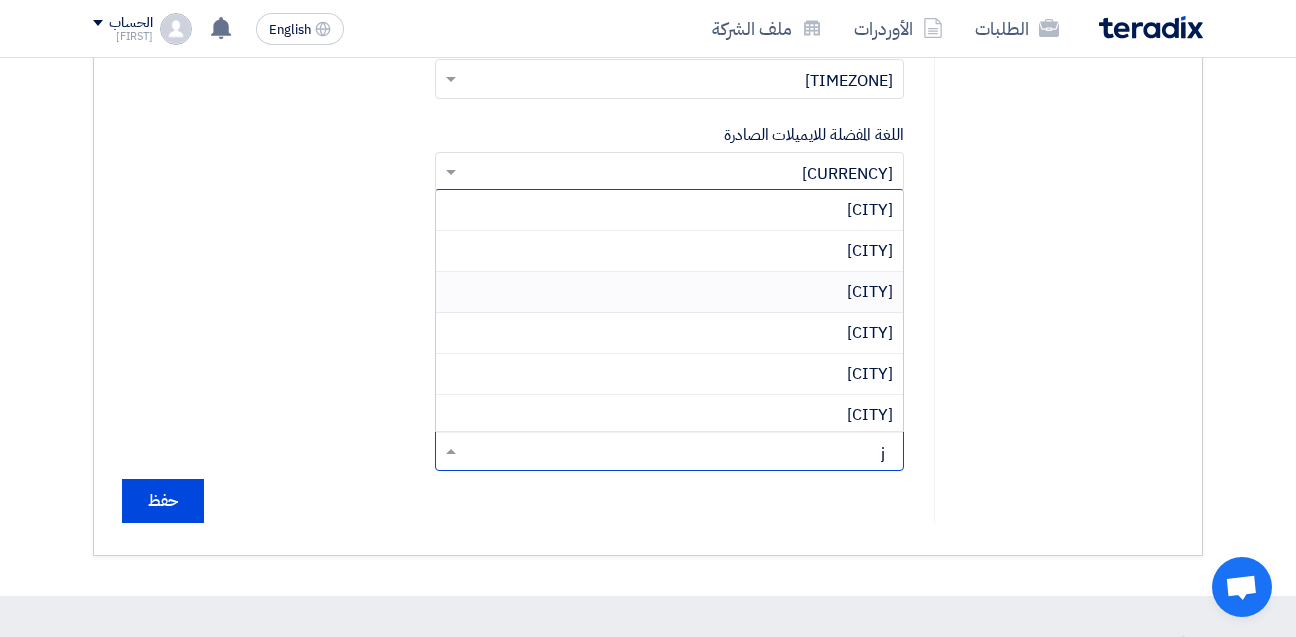 click on "[CITY]" at bounding box center [870, 292] 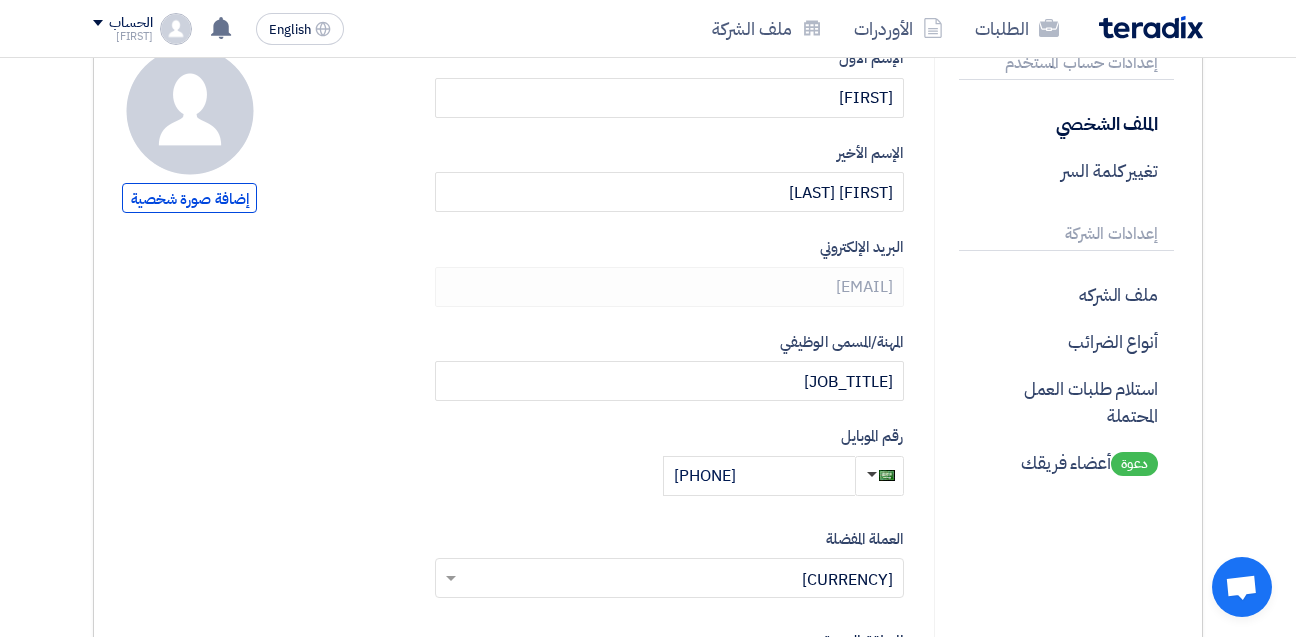 scroll, scrollTop: 0, scrollLeft: 0, axis: both 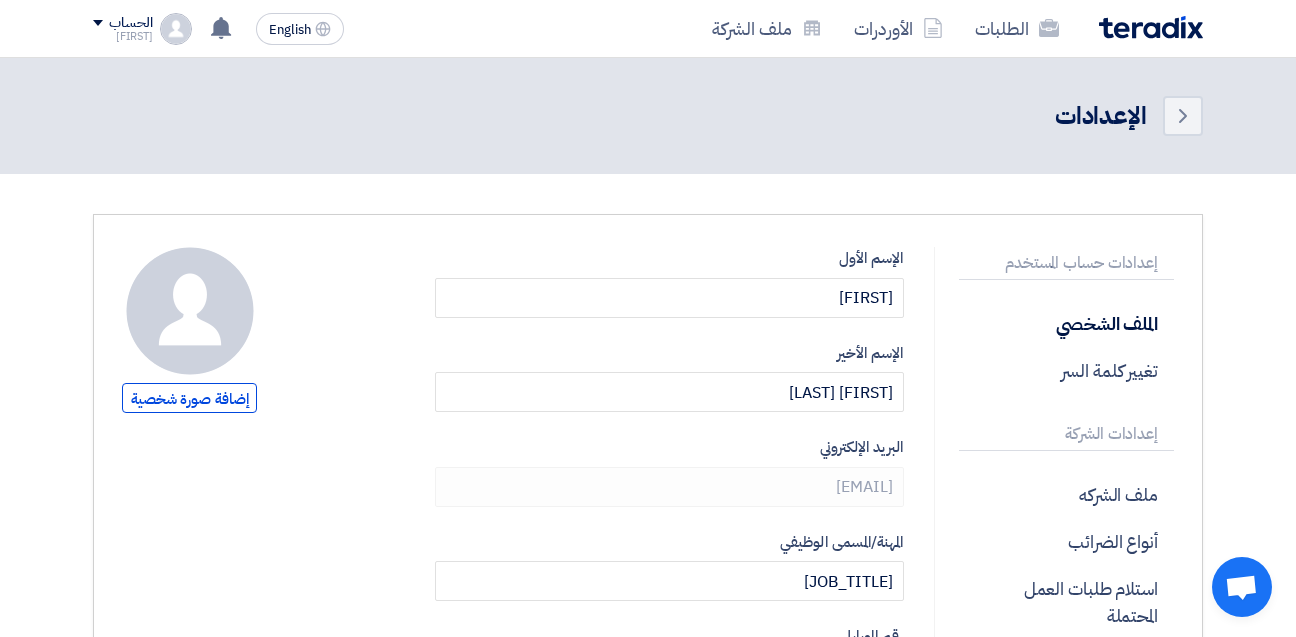 click on "إعدادات حساب المستخدم" 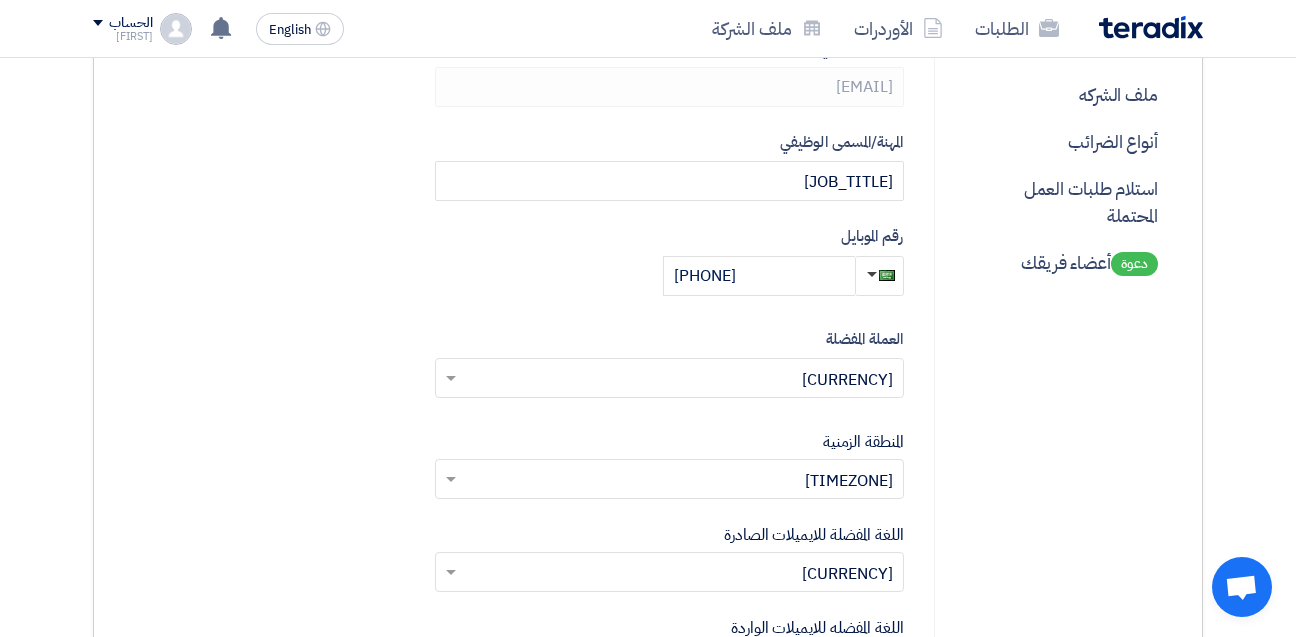scroll, scrollTop: 800, scrollLeft: 0, axis: vertical 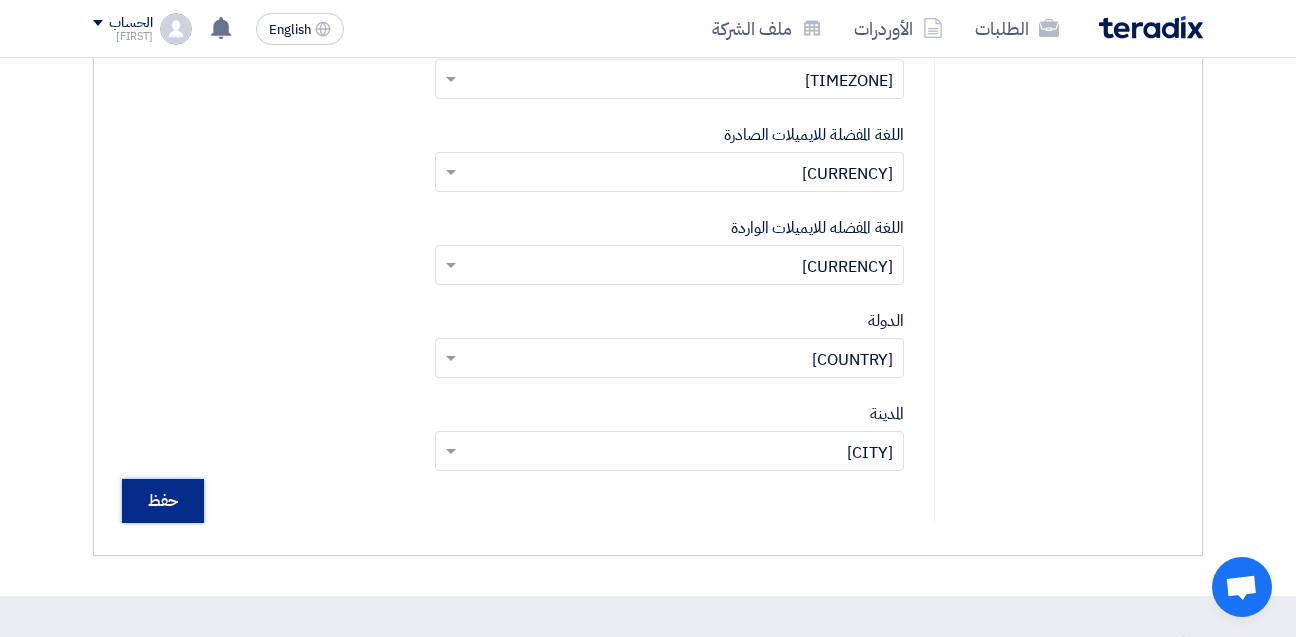click on "حفظ" 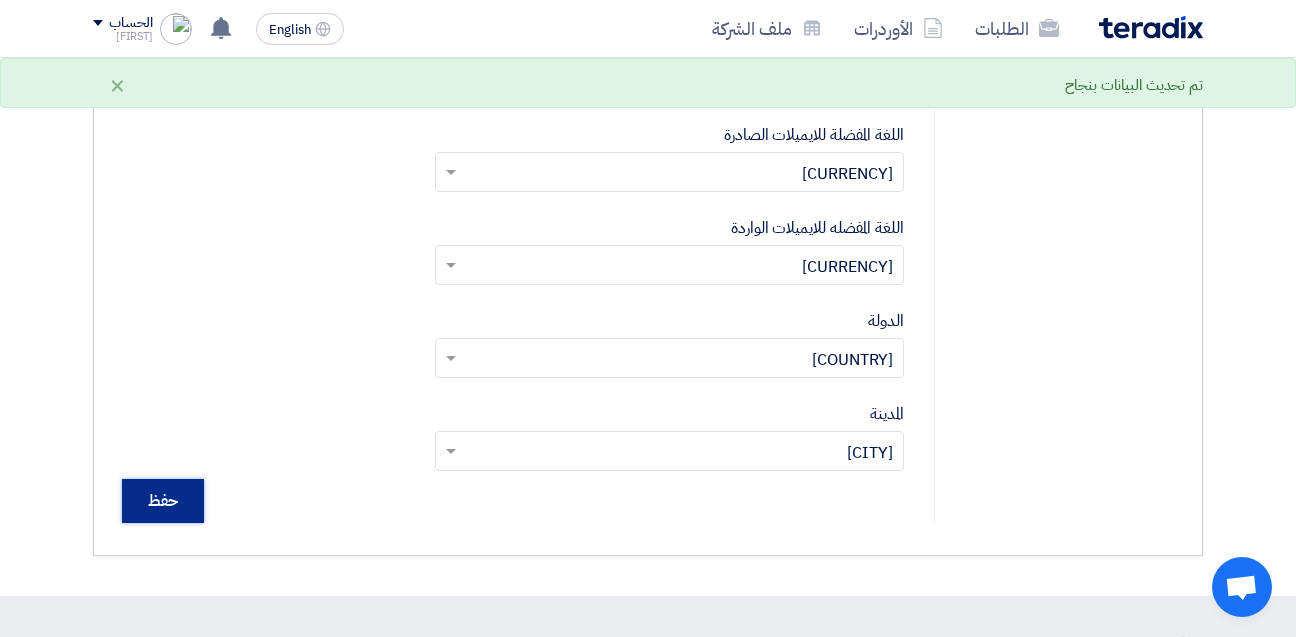 click on "حفظ" 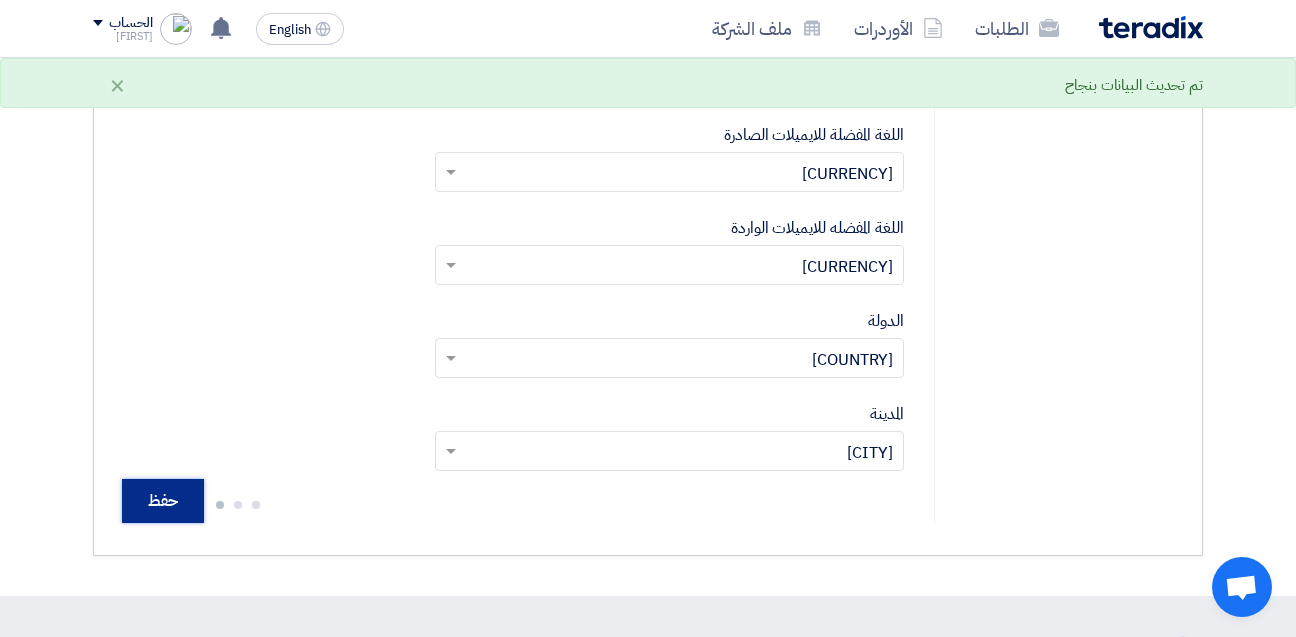 click on "حفظ" 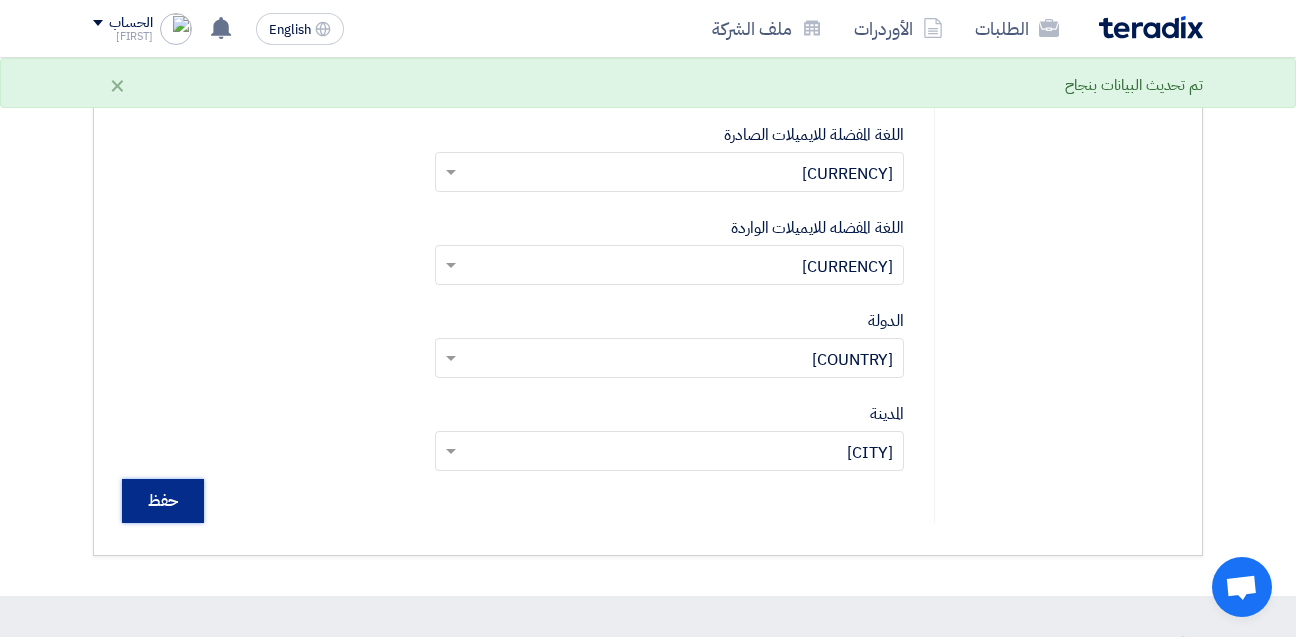 click on "حفظ" 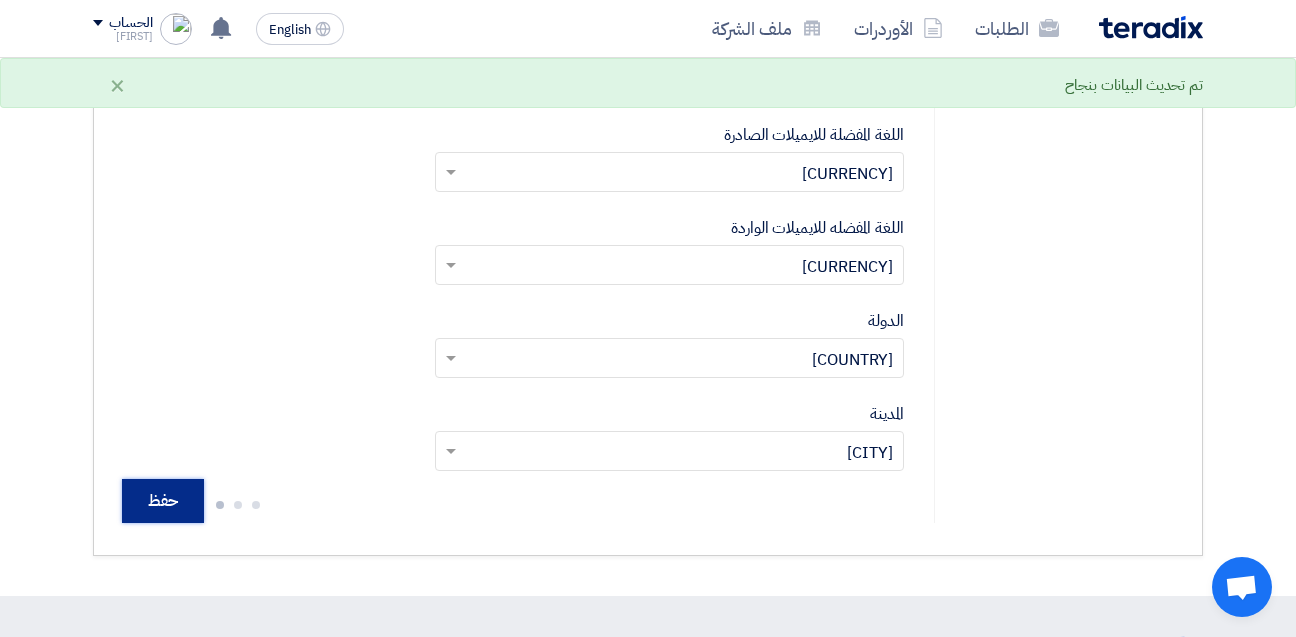 click on "حفظ" 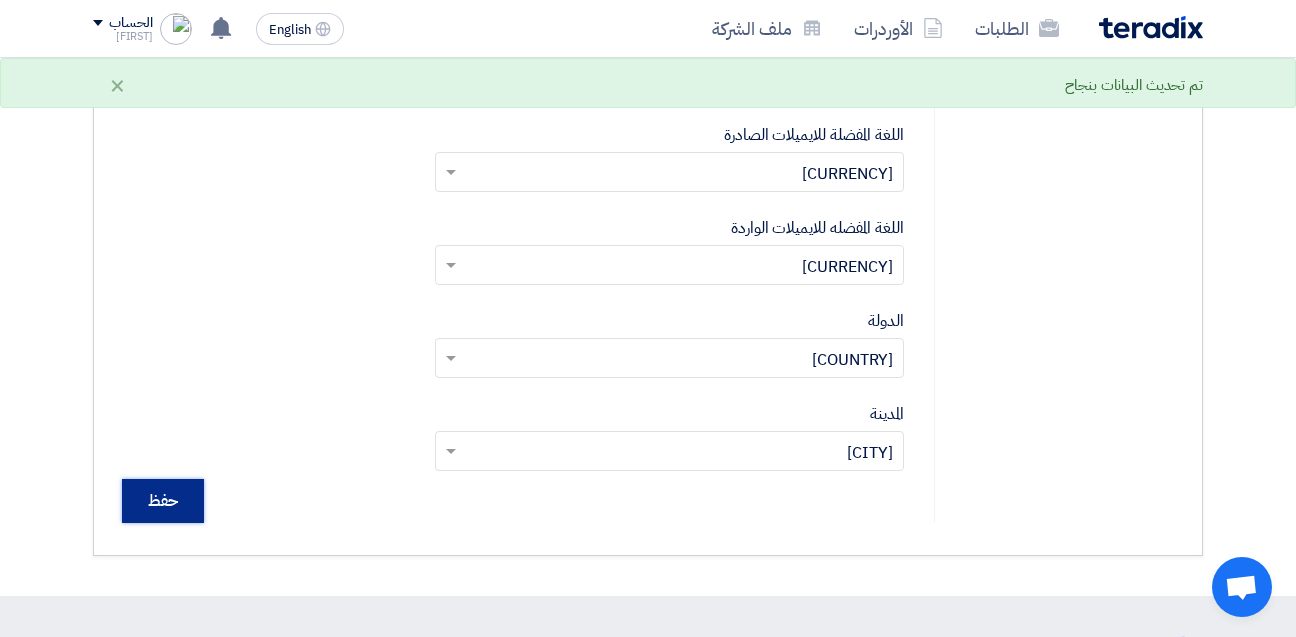 click on "حفظ" 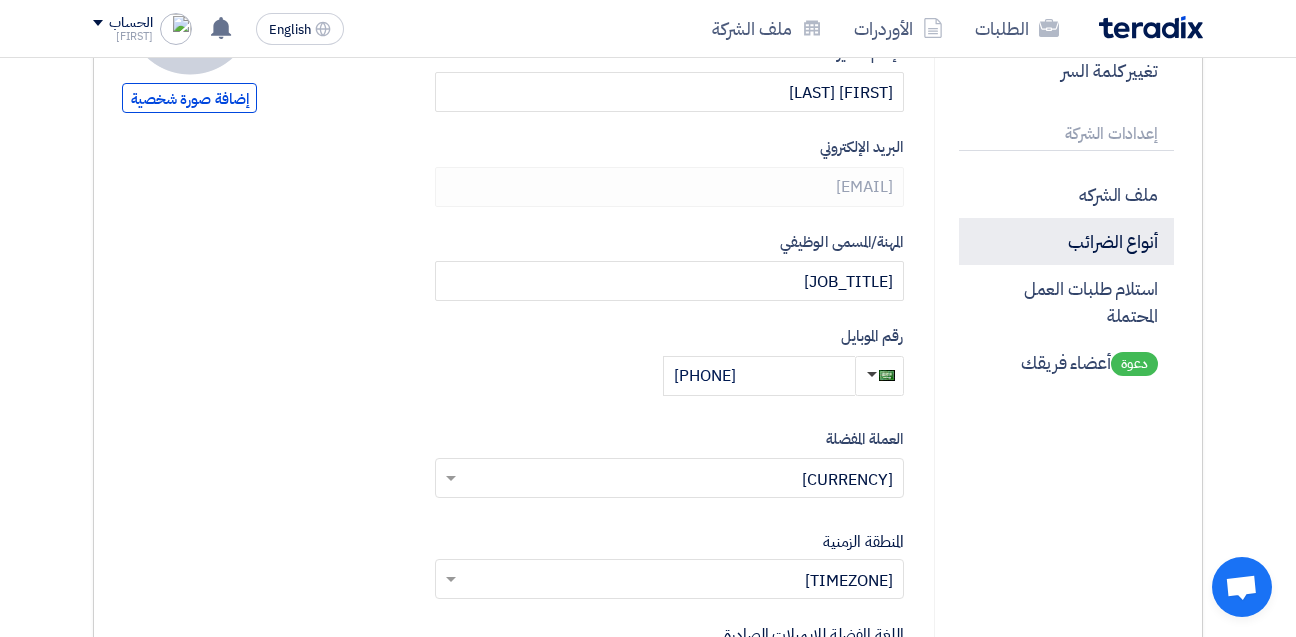 scroll, scrollTop: 500, scrollLeft: 0, axis: vertical 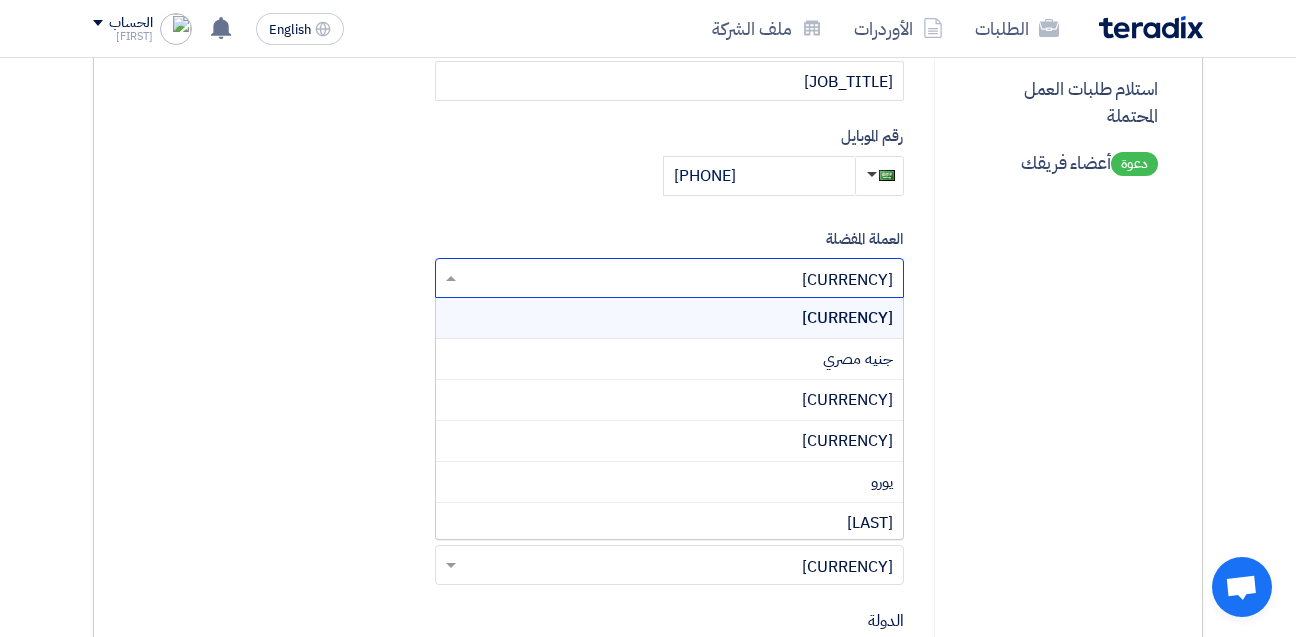click 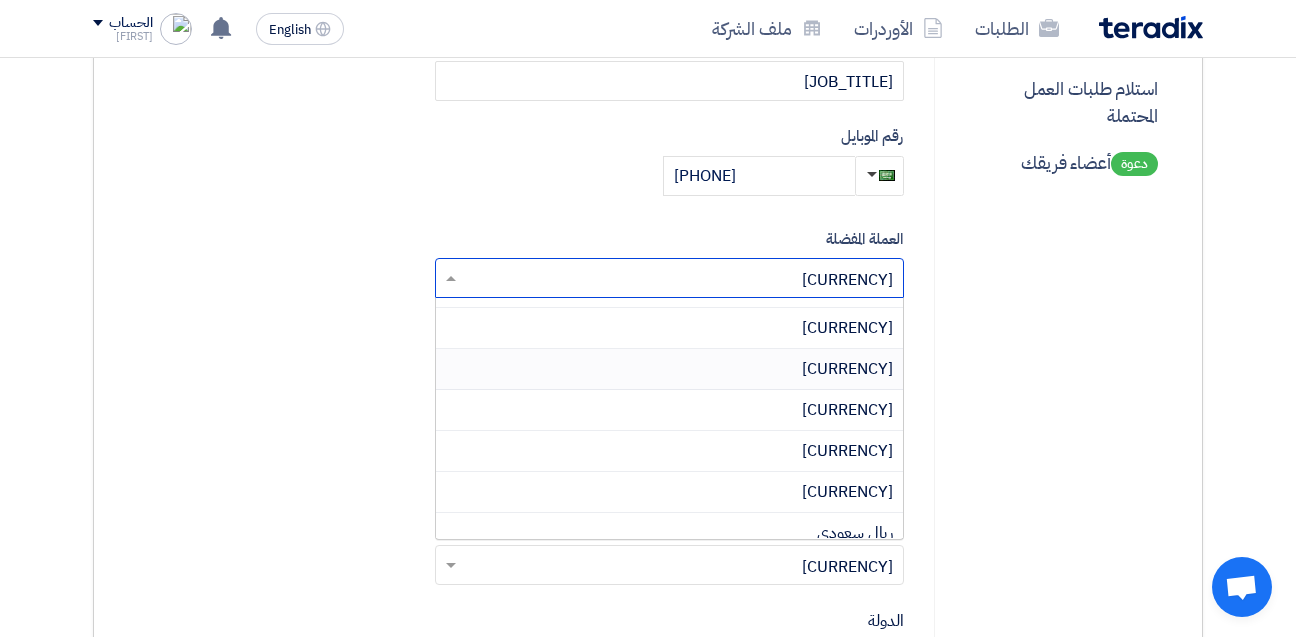 scroll, scrollTop: 500, scrollLeft: 0, axis: vertical 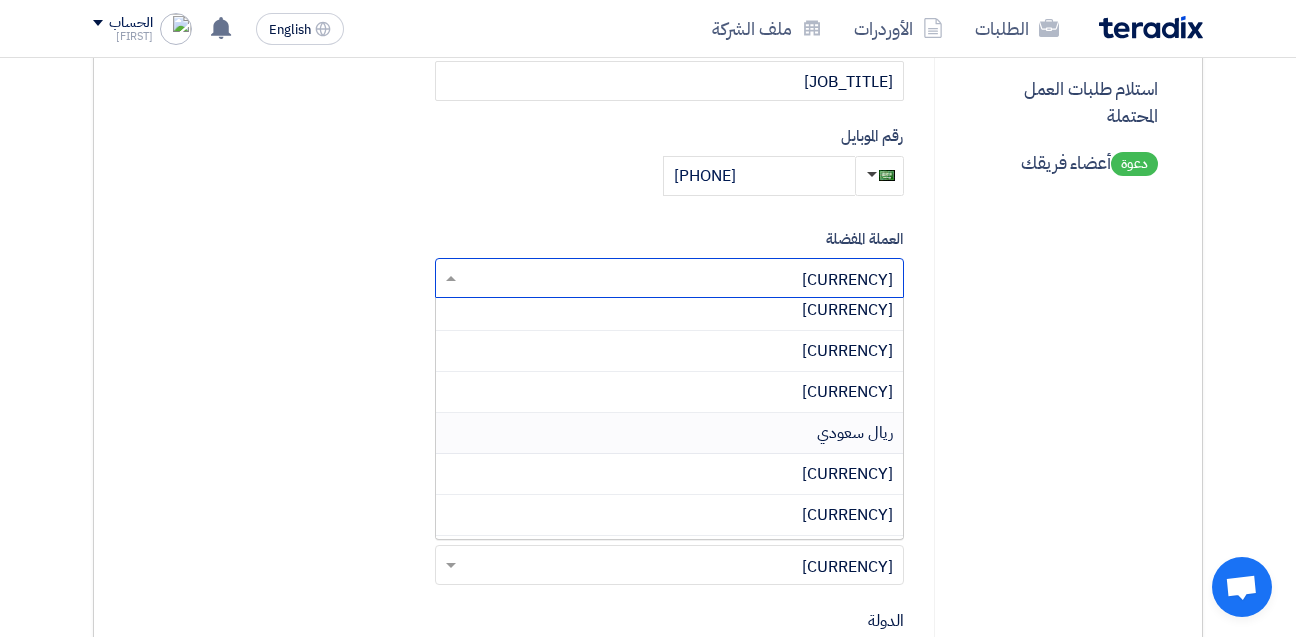 click on "ريال سعودي" at bounding box center [855, 433] 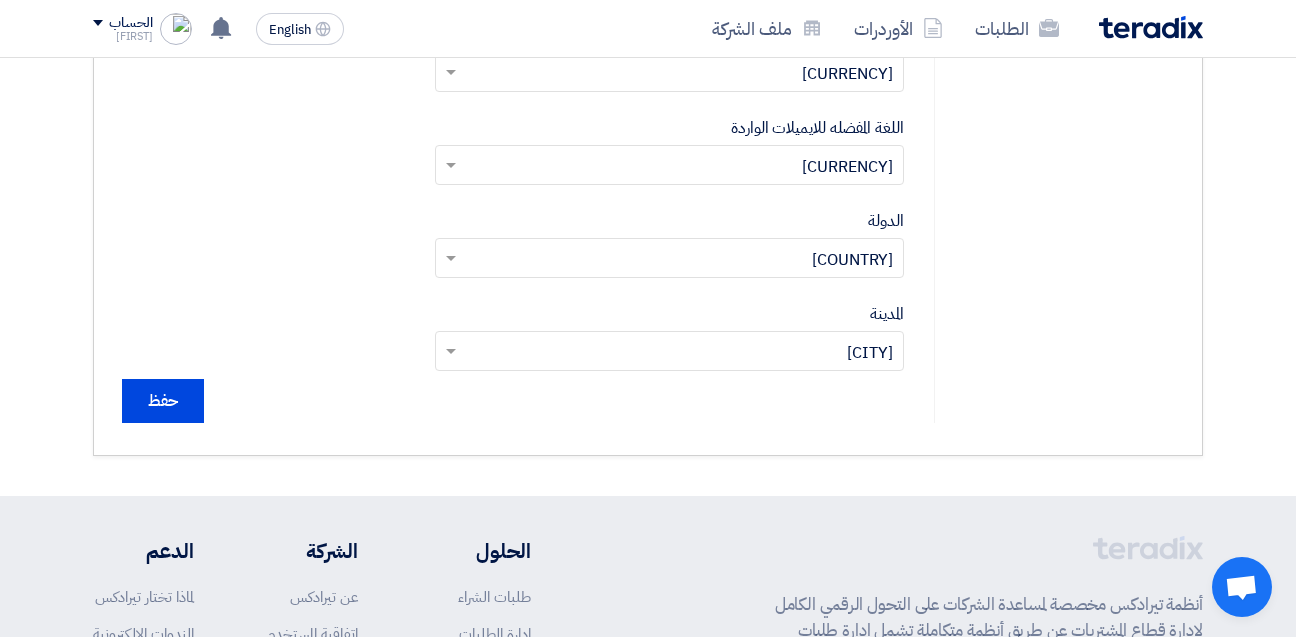 scroll, scrollTop: 1100, scrollLeft: 0, axis: vertical 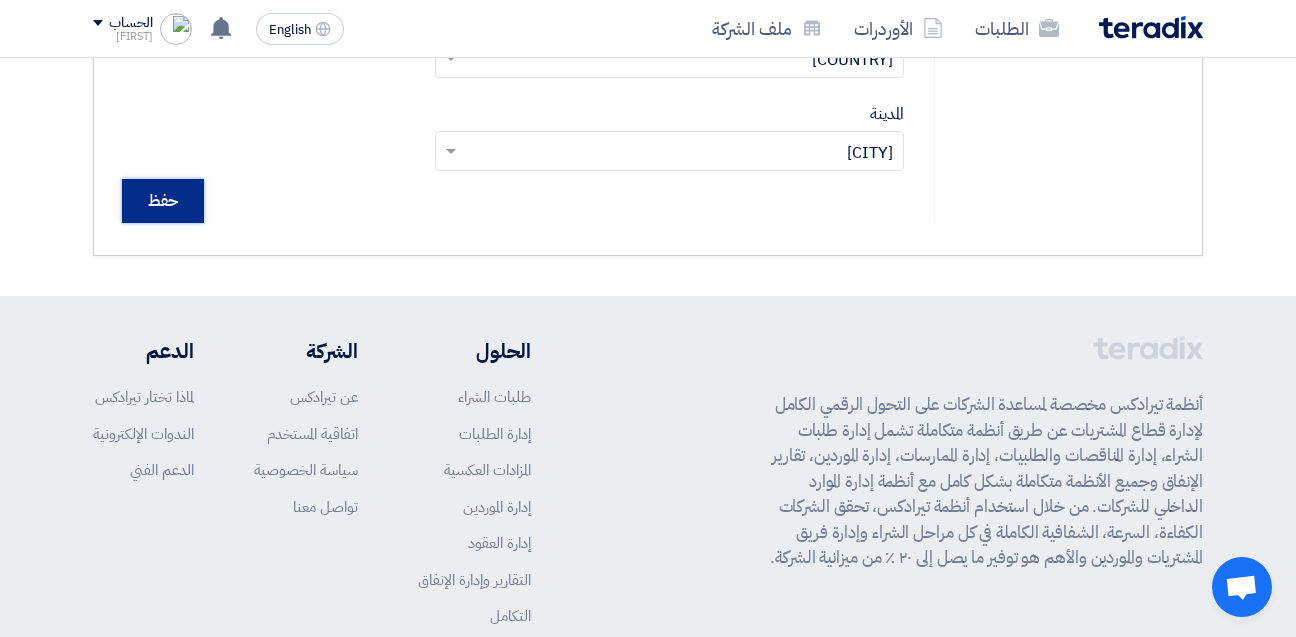 click on "حفظ" 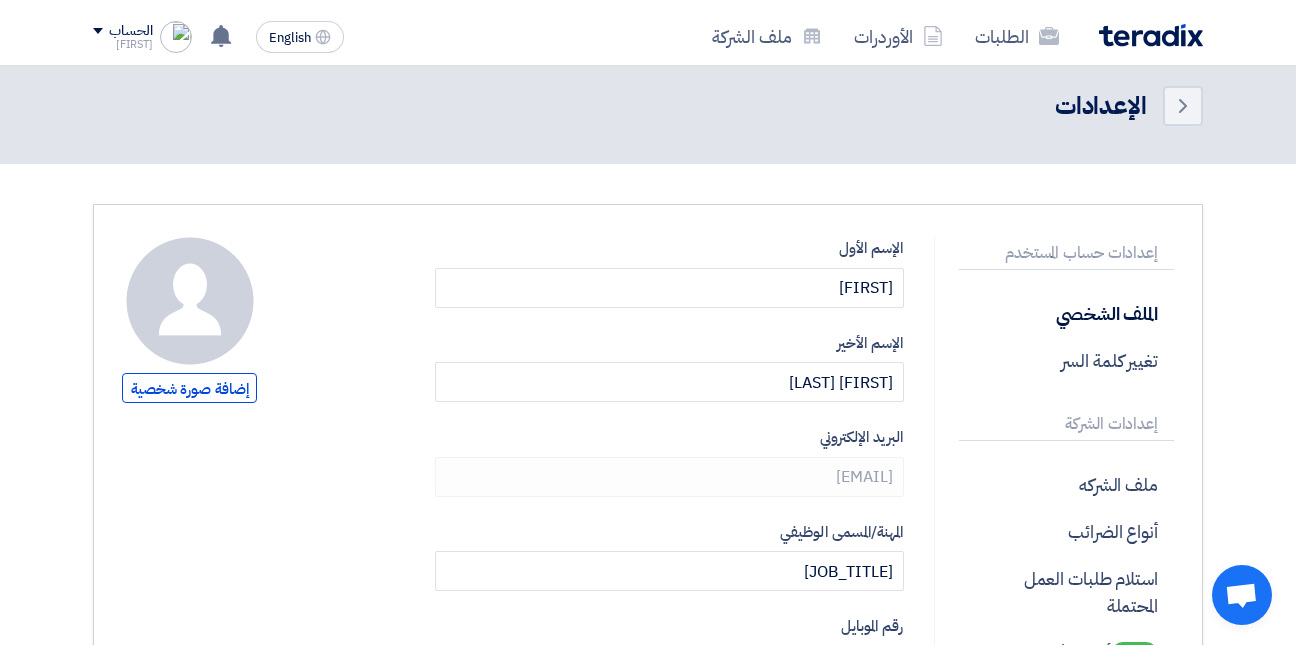 scroll, scrollTop: 0, scrollLeft: 0, axis: both 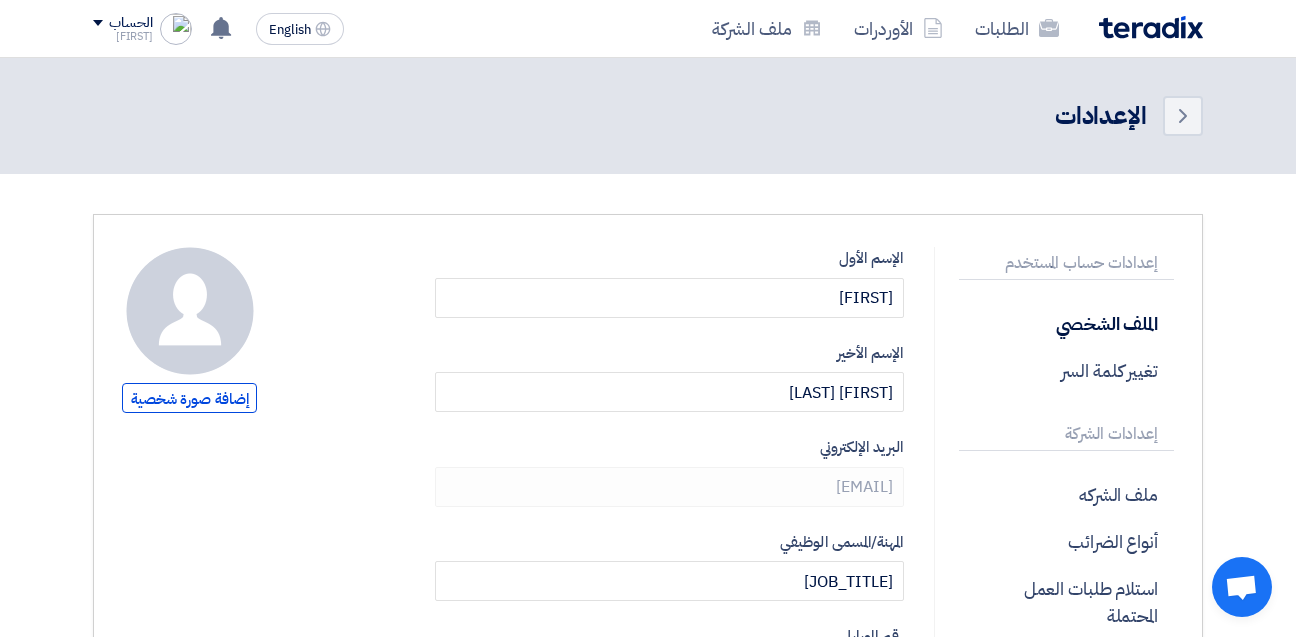 click on "[FIRST]" 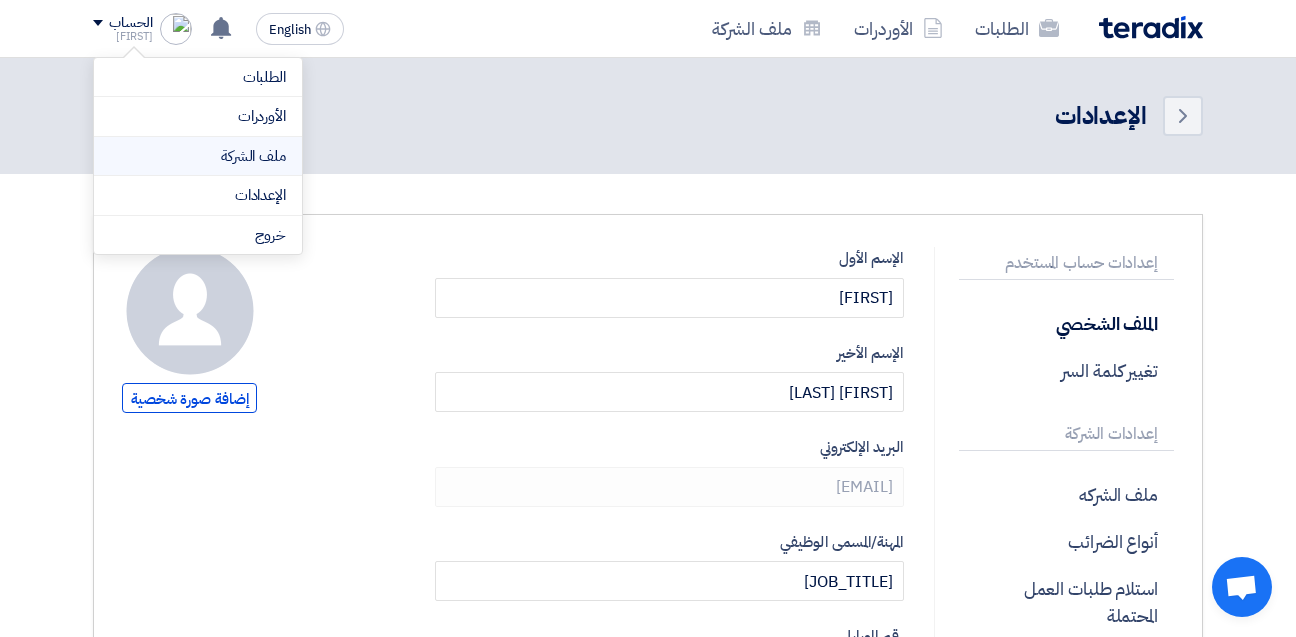 click on "ملف الشركة" 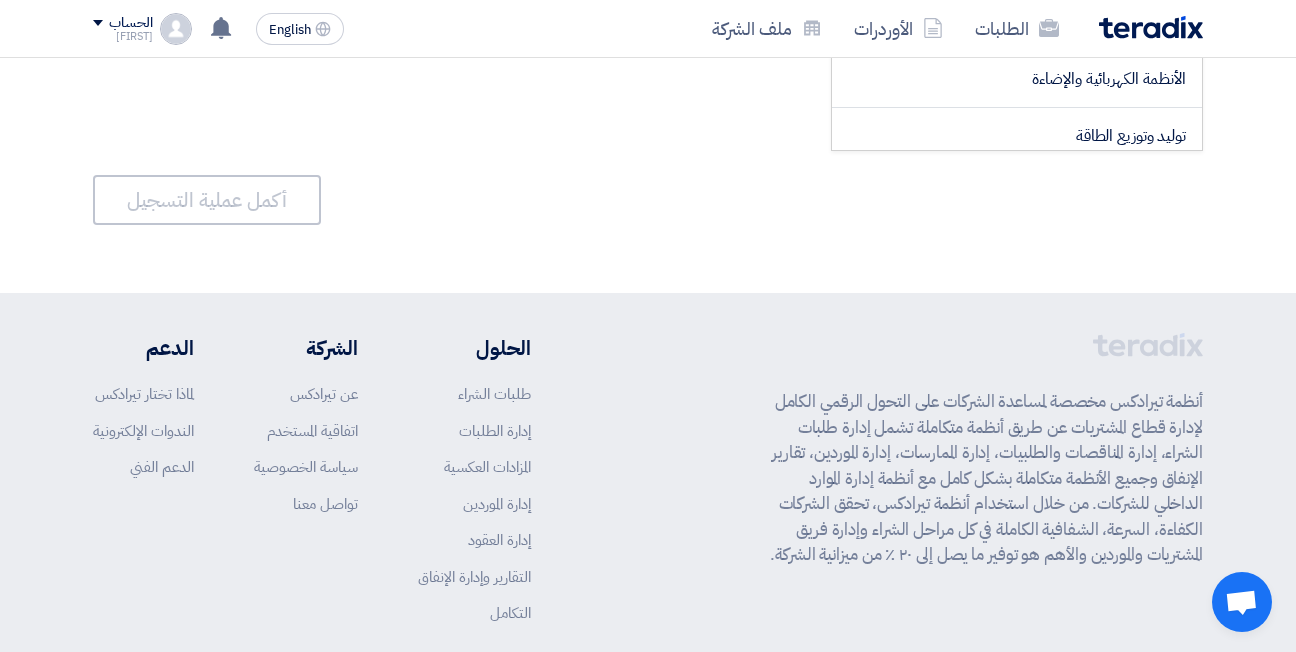 scroll, scrollTop: 0, scrollLeft: 0, axis: both 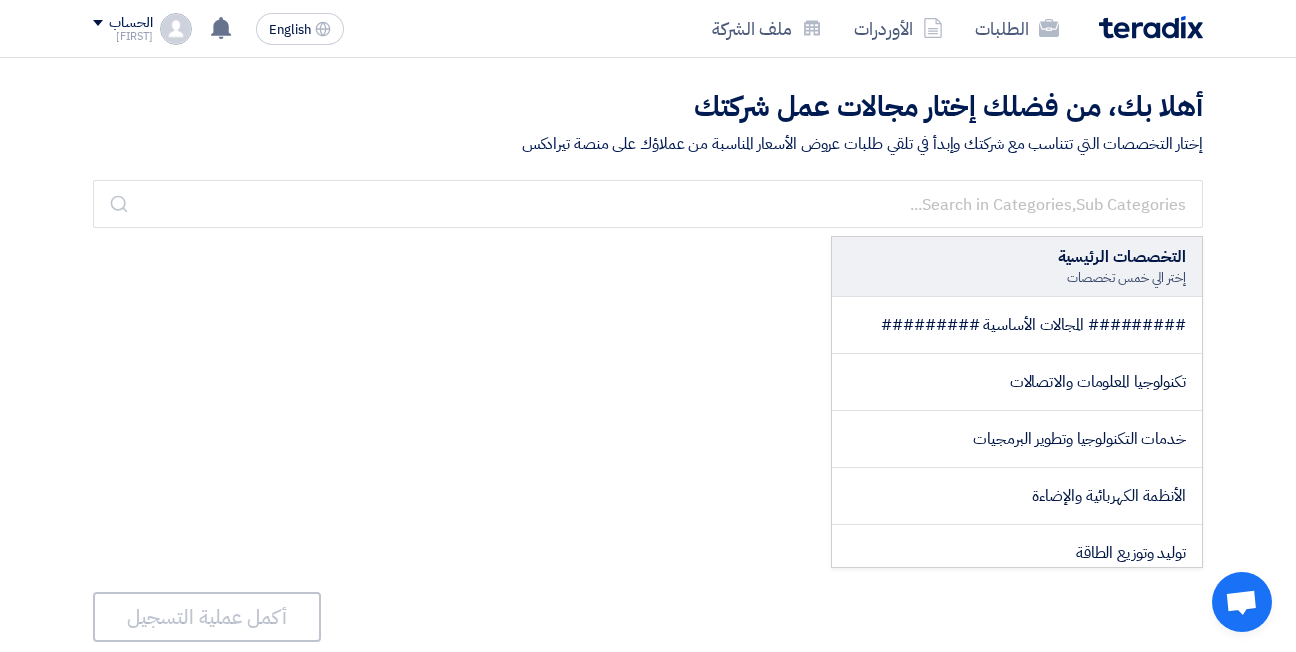 click on "الحساب" 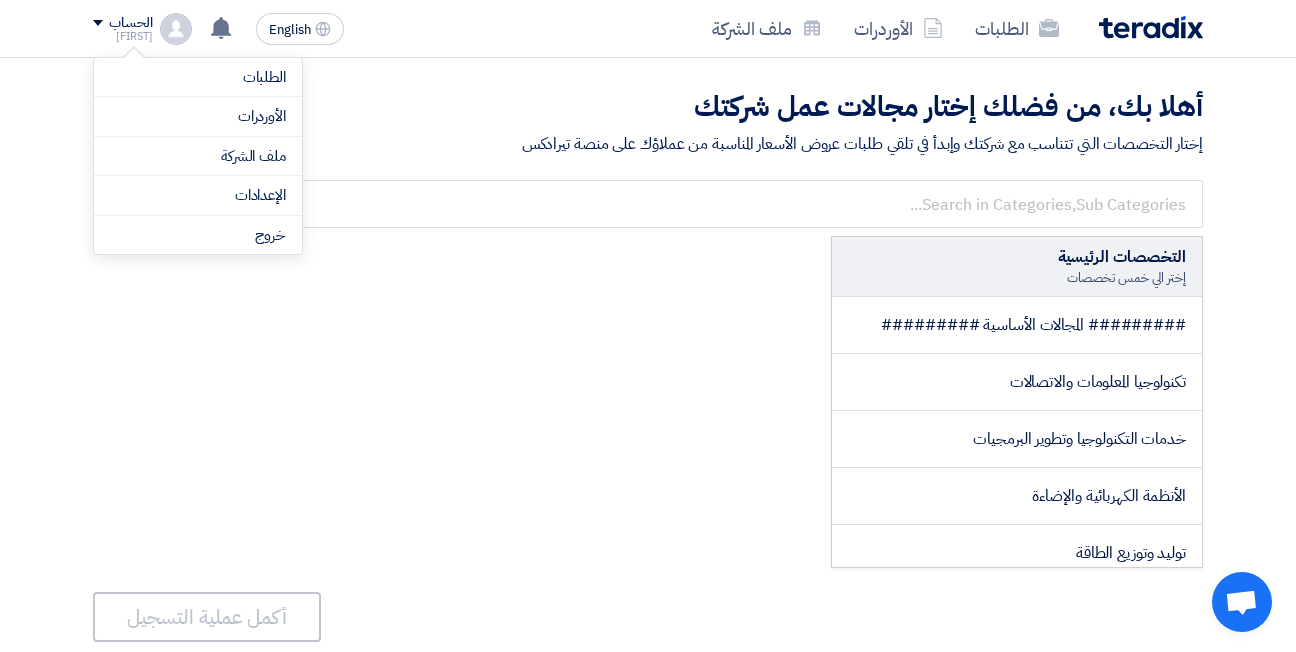 click on "التخصصات الرئيسية
إختر الي خمس تخصصات
######### المجالات الأساسية #########
تكنولوجيا المعلومات والاتصالات
خدمات التكنولوجيا وتطوير البرمجيات
الأنظمة الكهربائية والإضاءة
توليد وتوزيع الطاقة
أجهزة منزلية ومنتجات الكترونية استهلاكية
التكييفات وأنظمة التوزيع" 